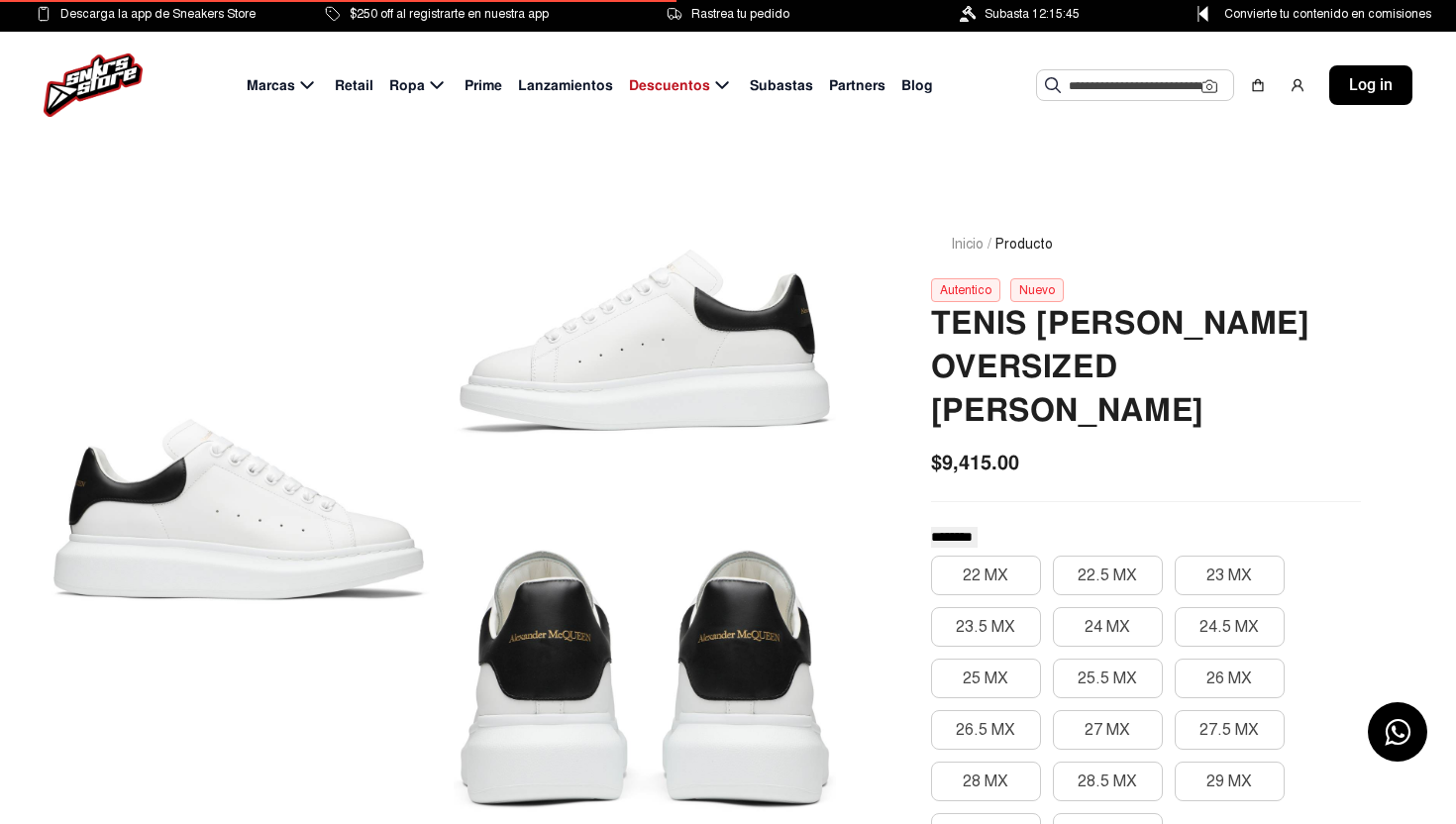 scroll, scrollTop: 0, scrollLeft: 0, axis: both 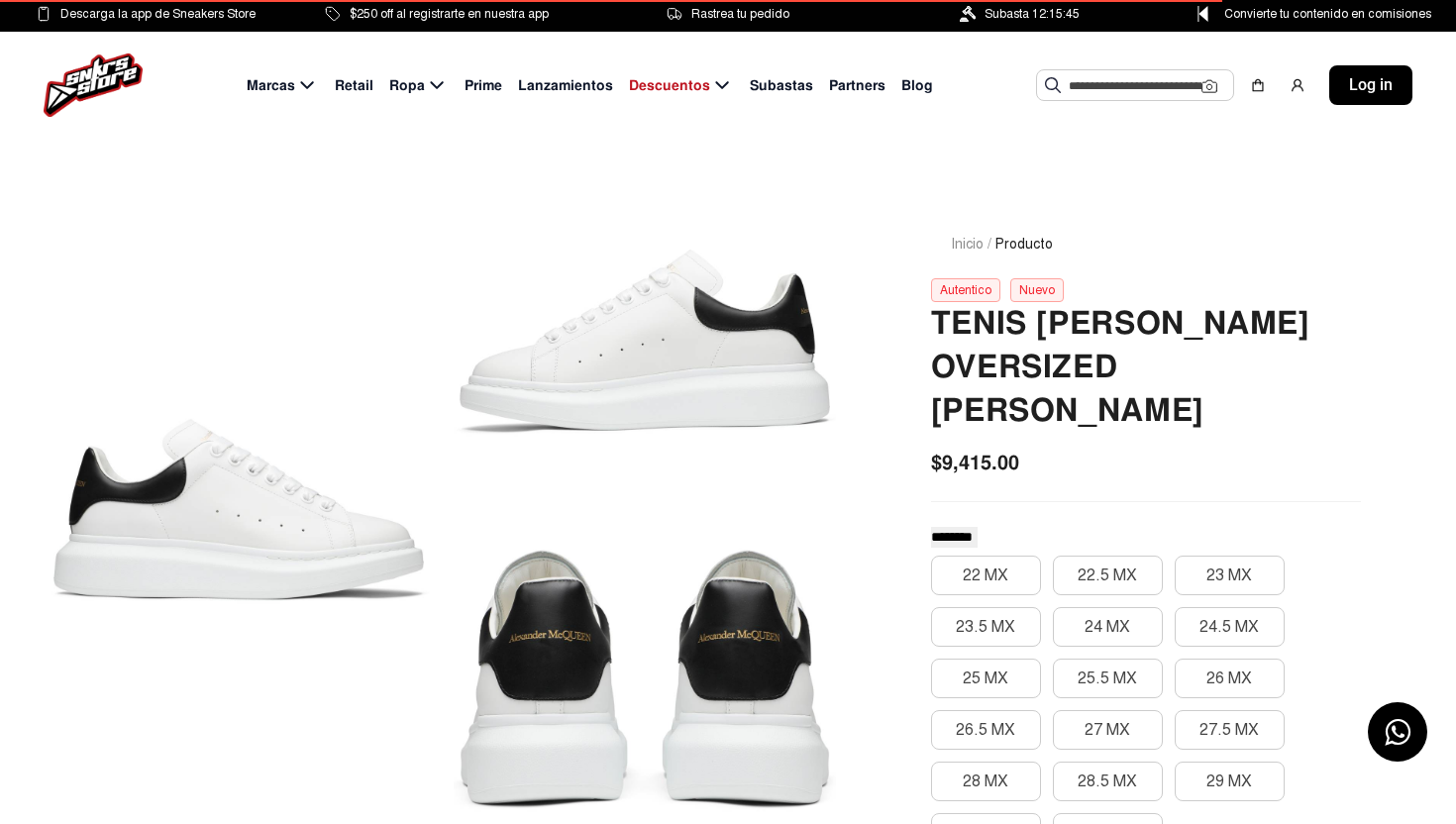 click 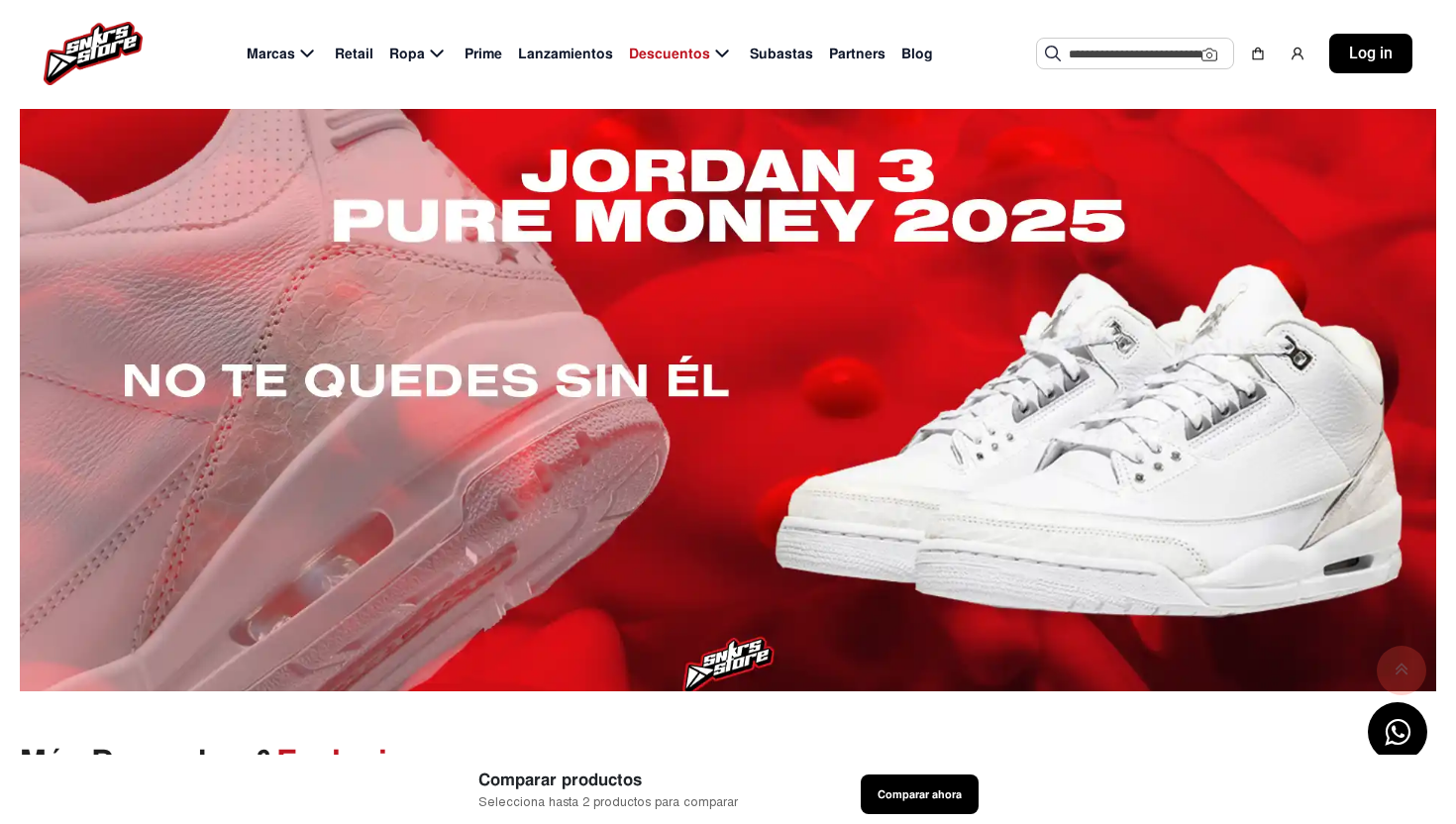 scroll, scrollTop: 639, scrollLeft: 0, axis: vertical 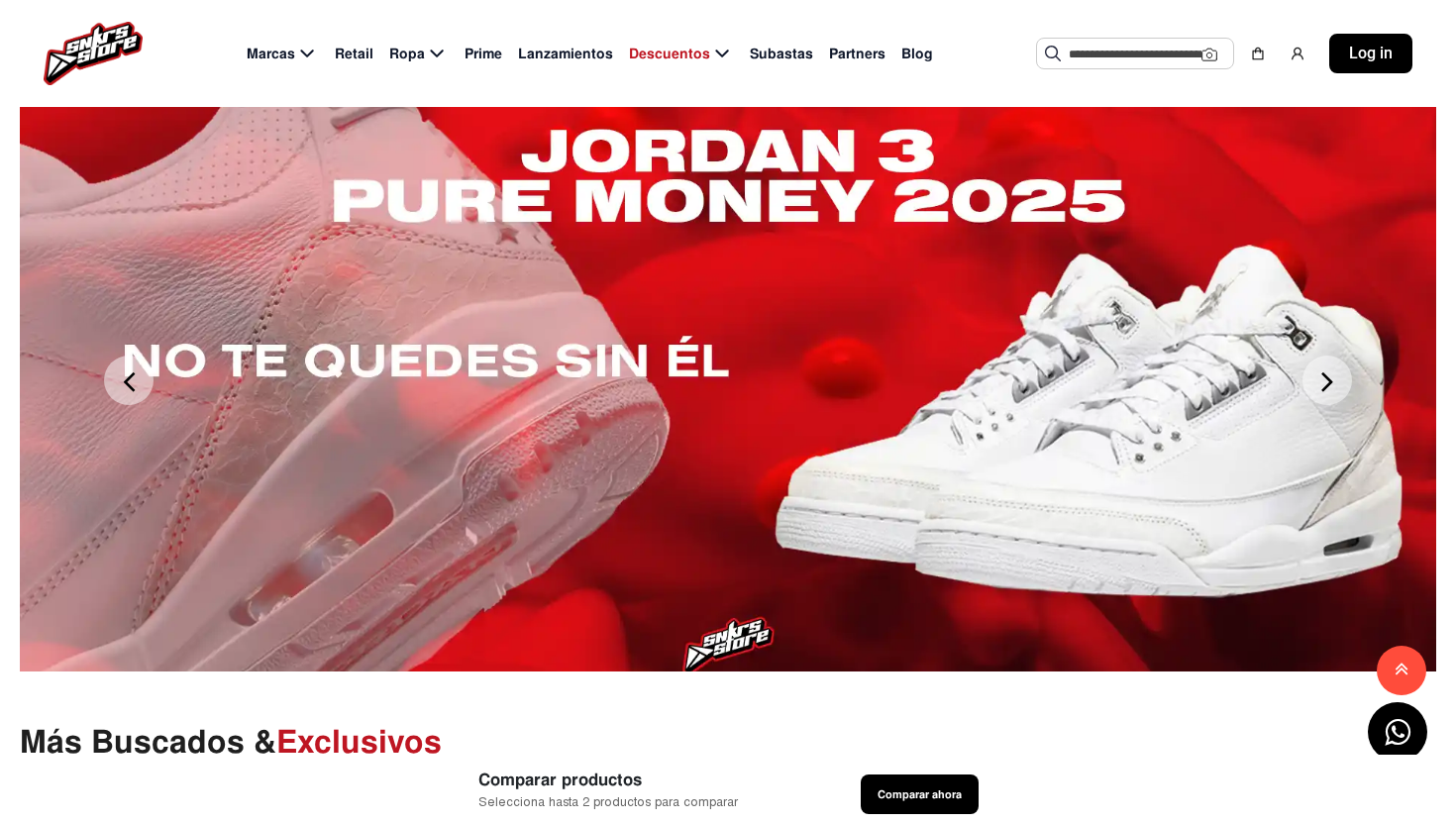 click on "Next" 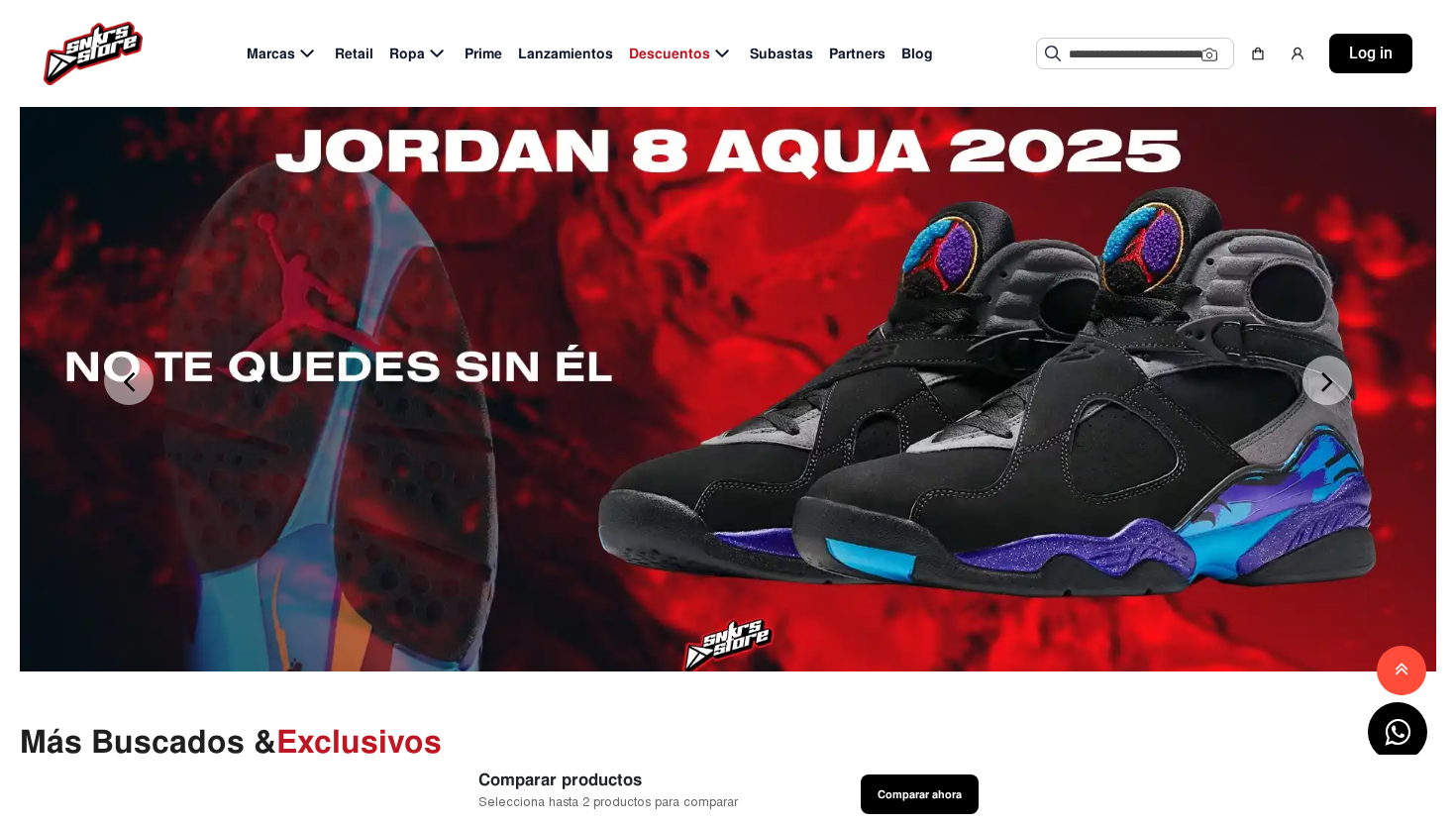 click on "Next" 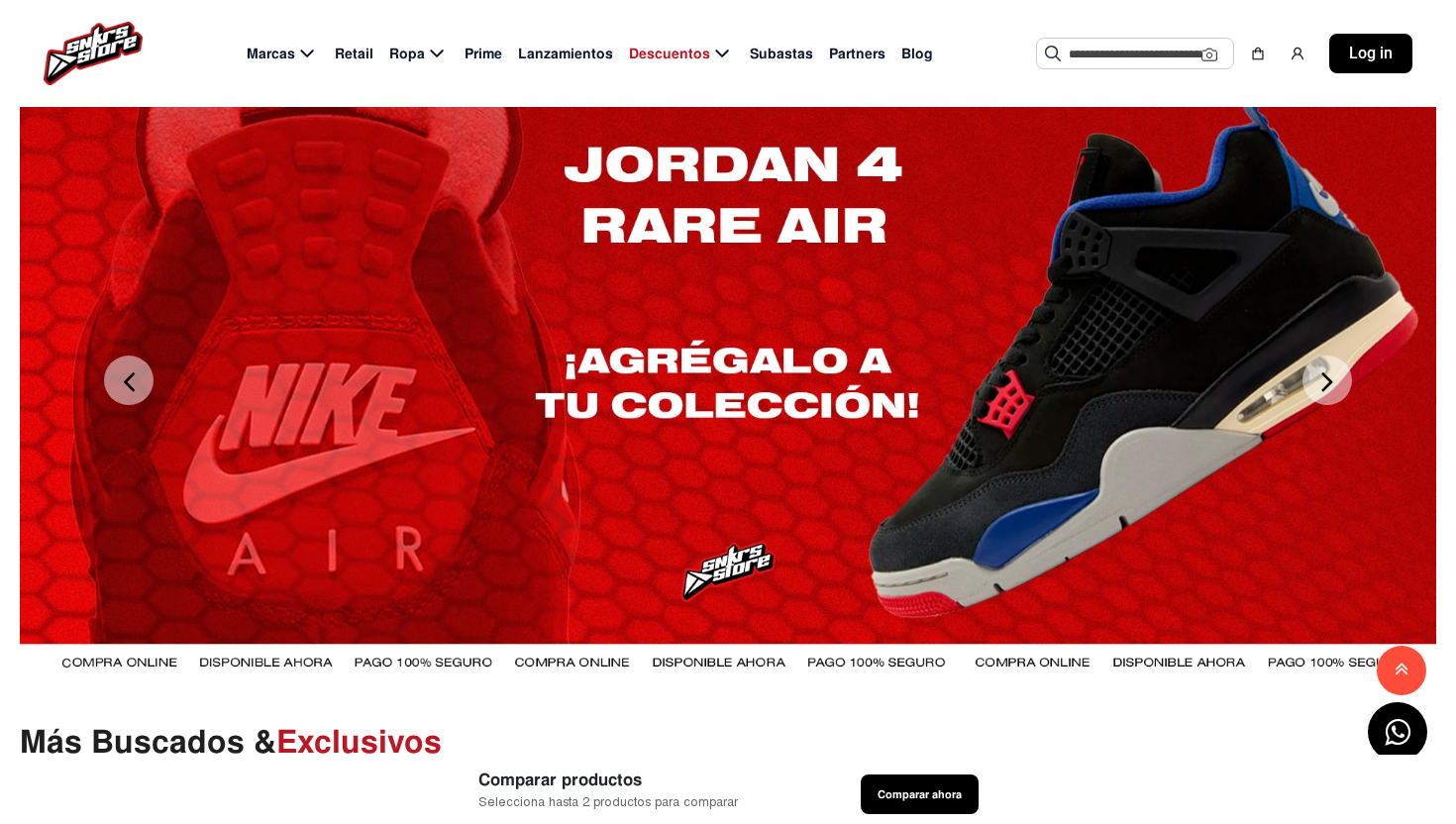 click on "Next" 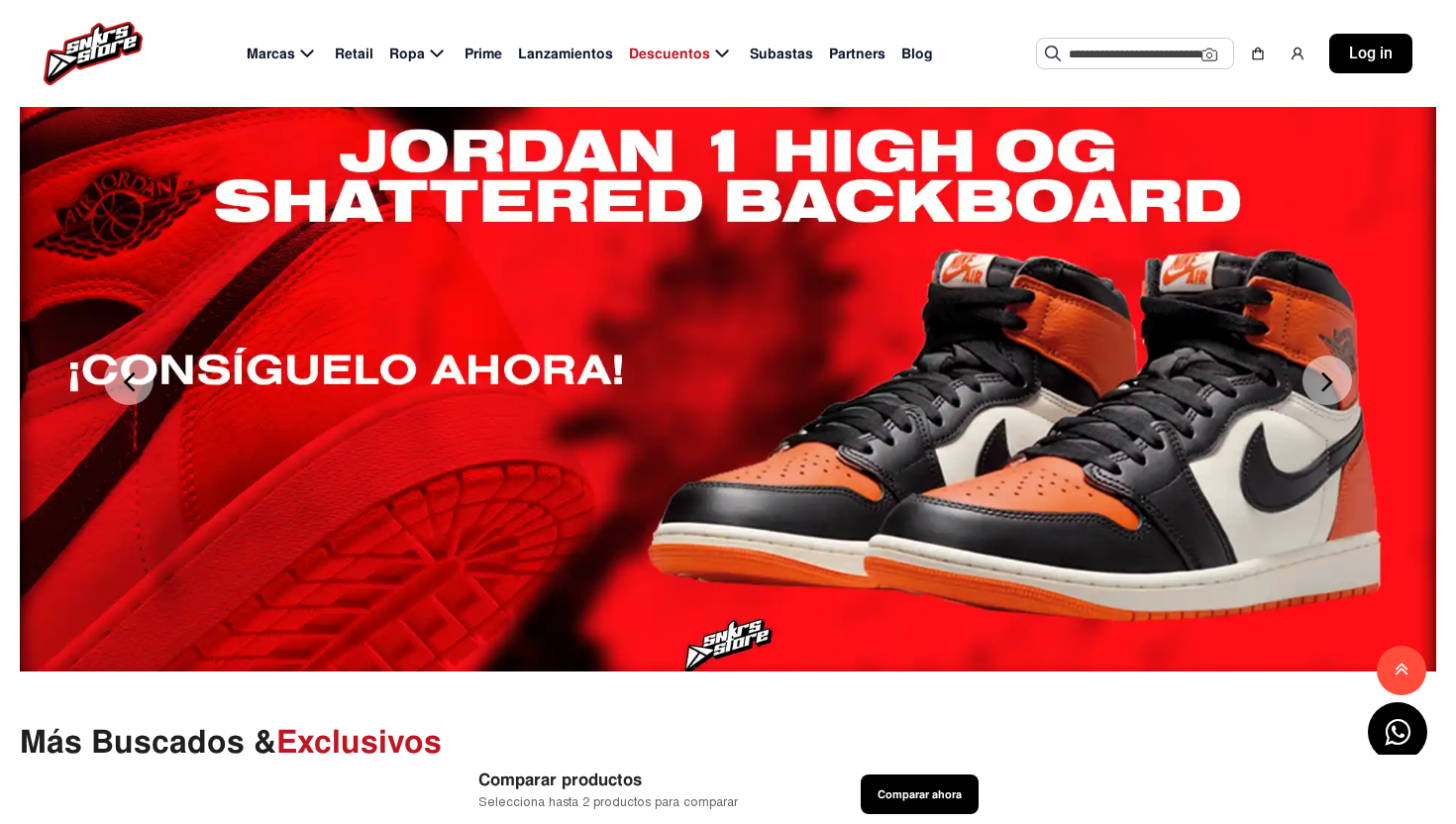 click on "Next" 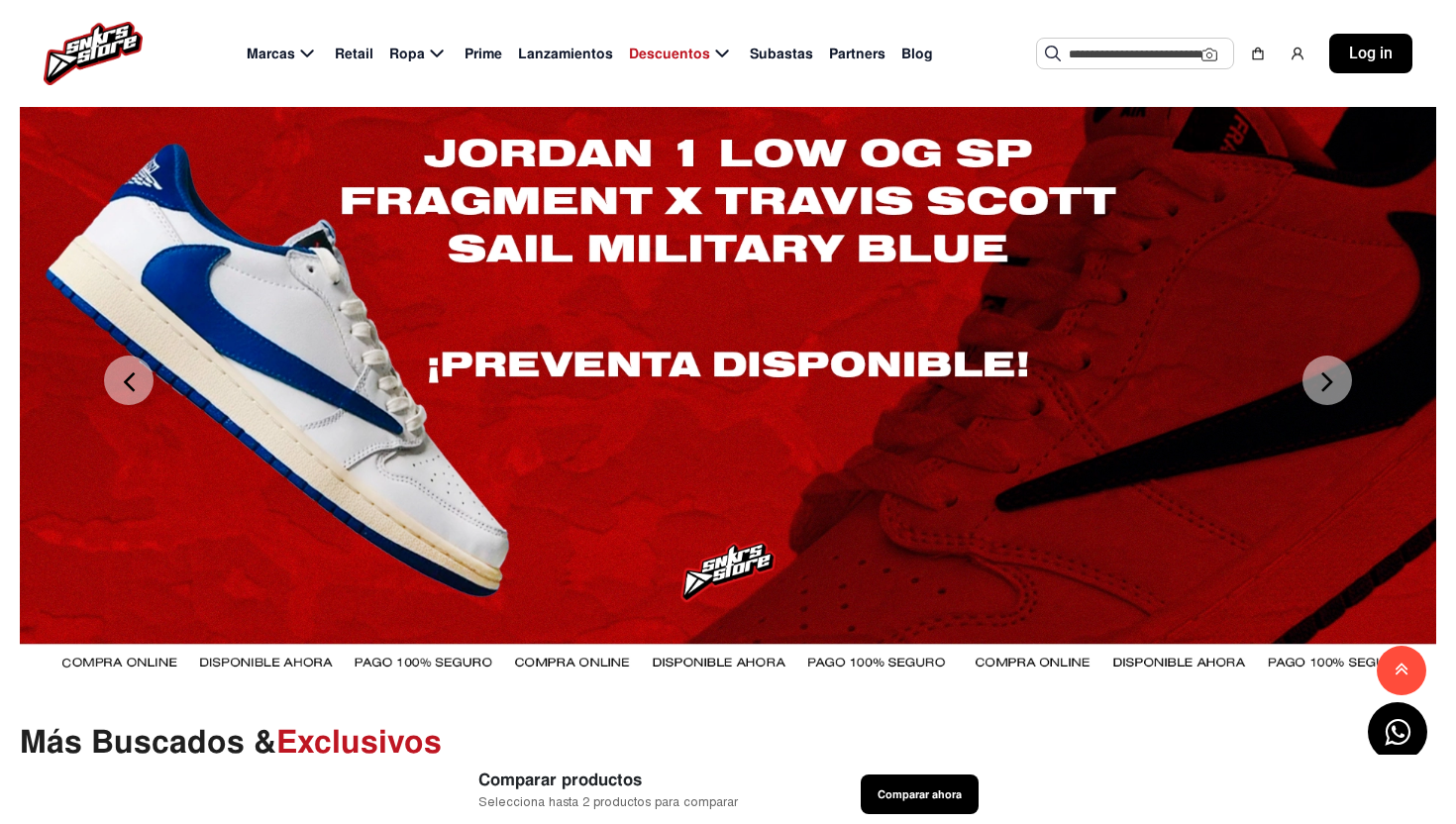 click on "Next" 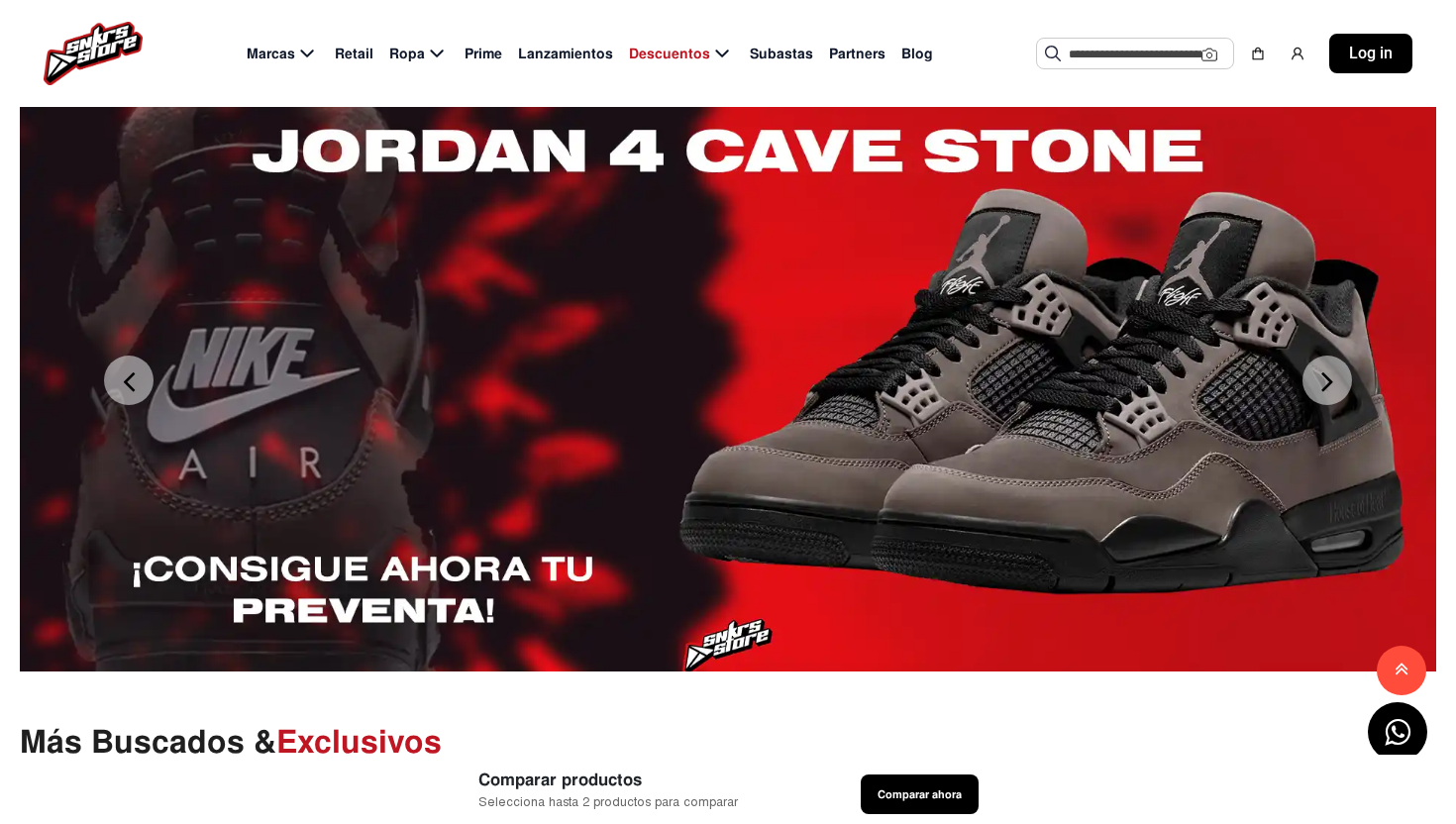 click on "Next" 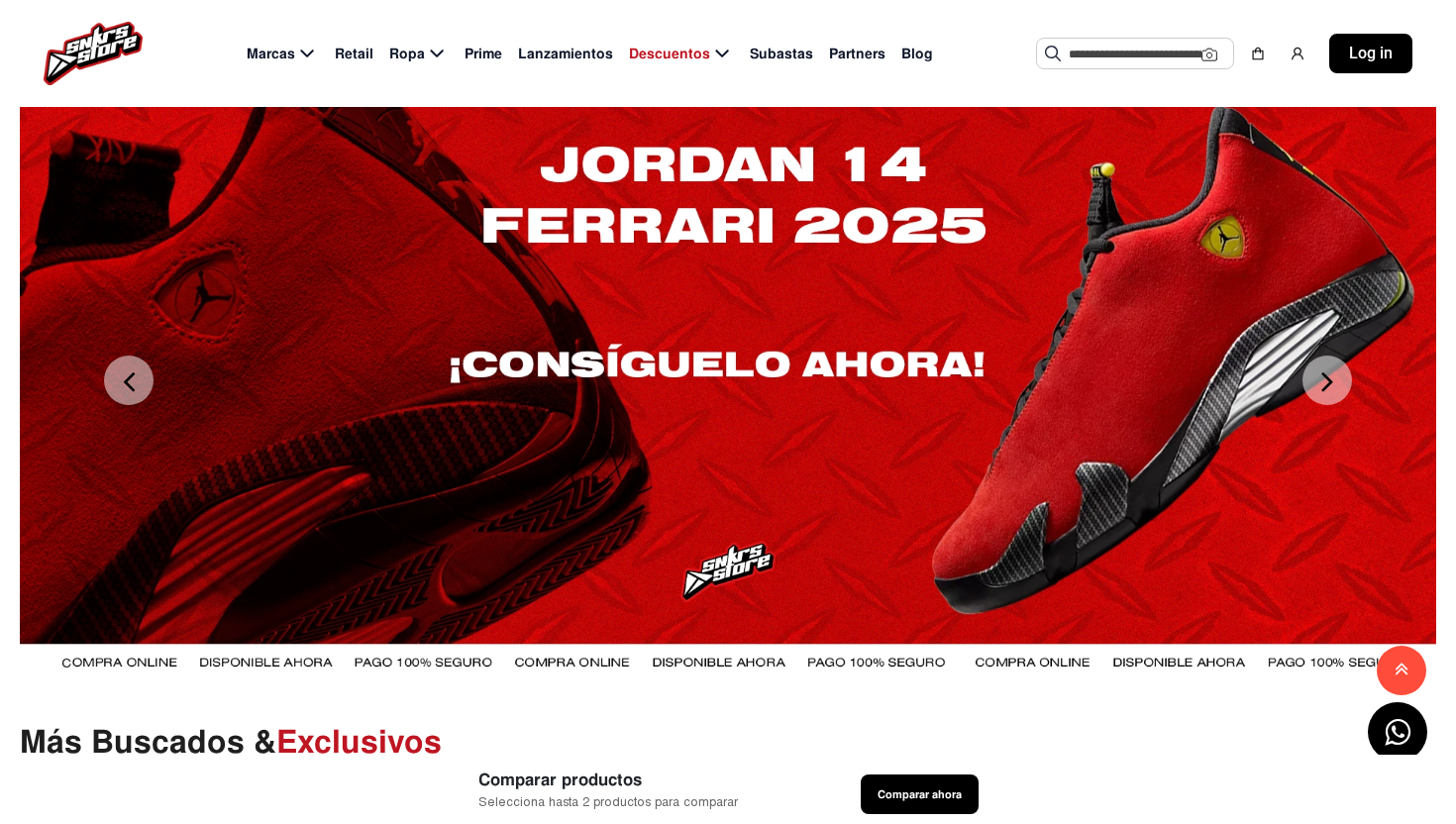 click on "Next" 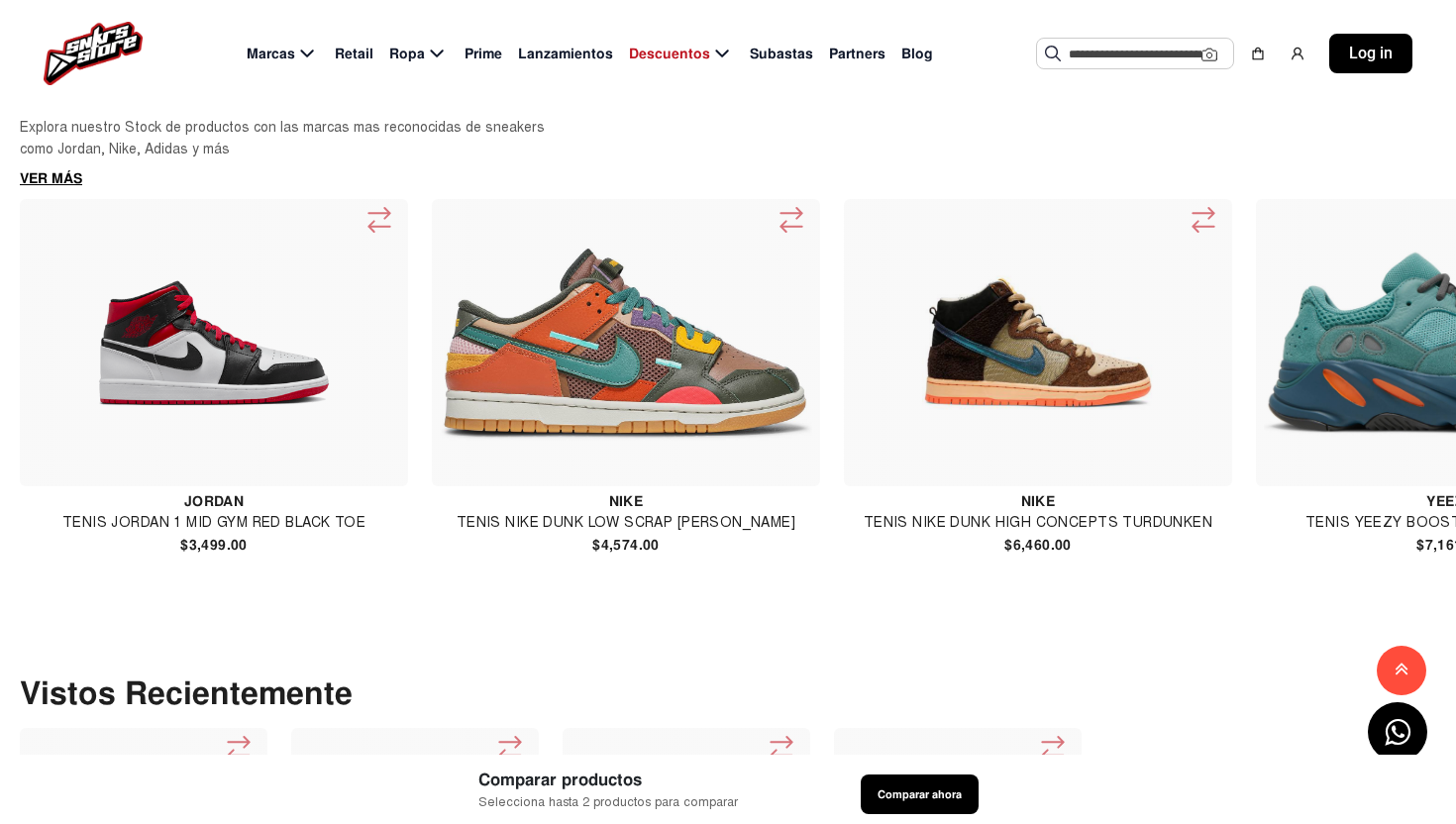 scroll, scrollTop: 1296, scrollLeft: 0, axis: vertical 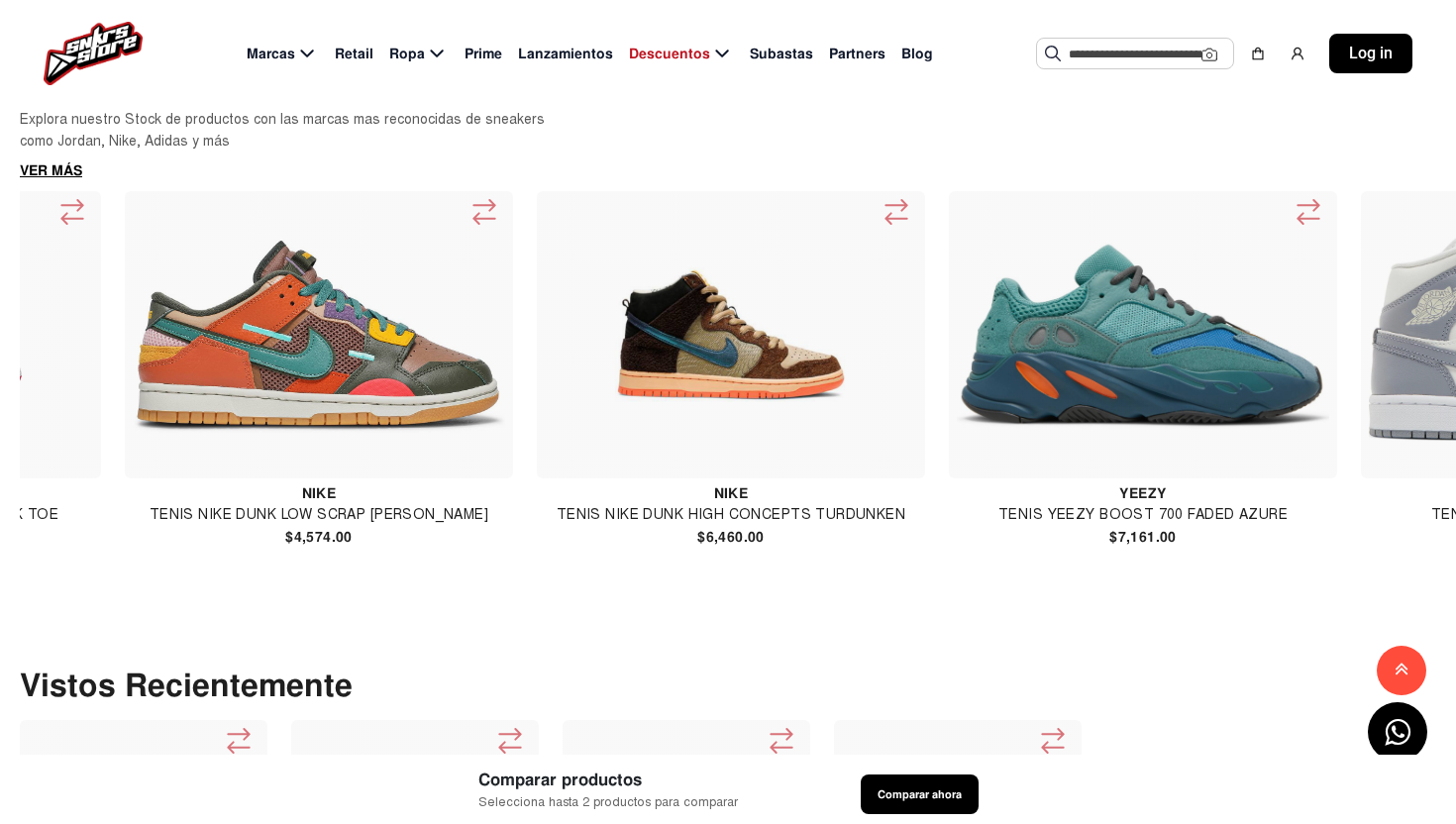 click on "Tenis Nike Dunk Low Scrap Archeo Brown" 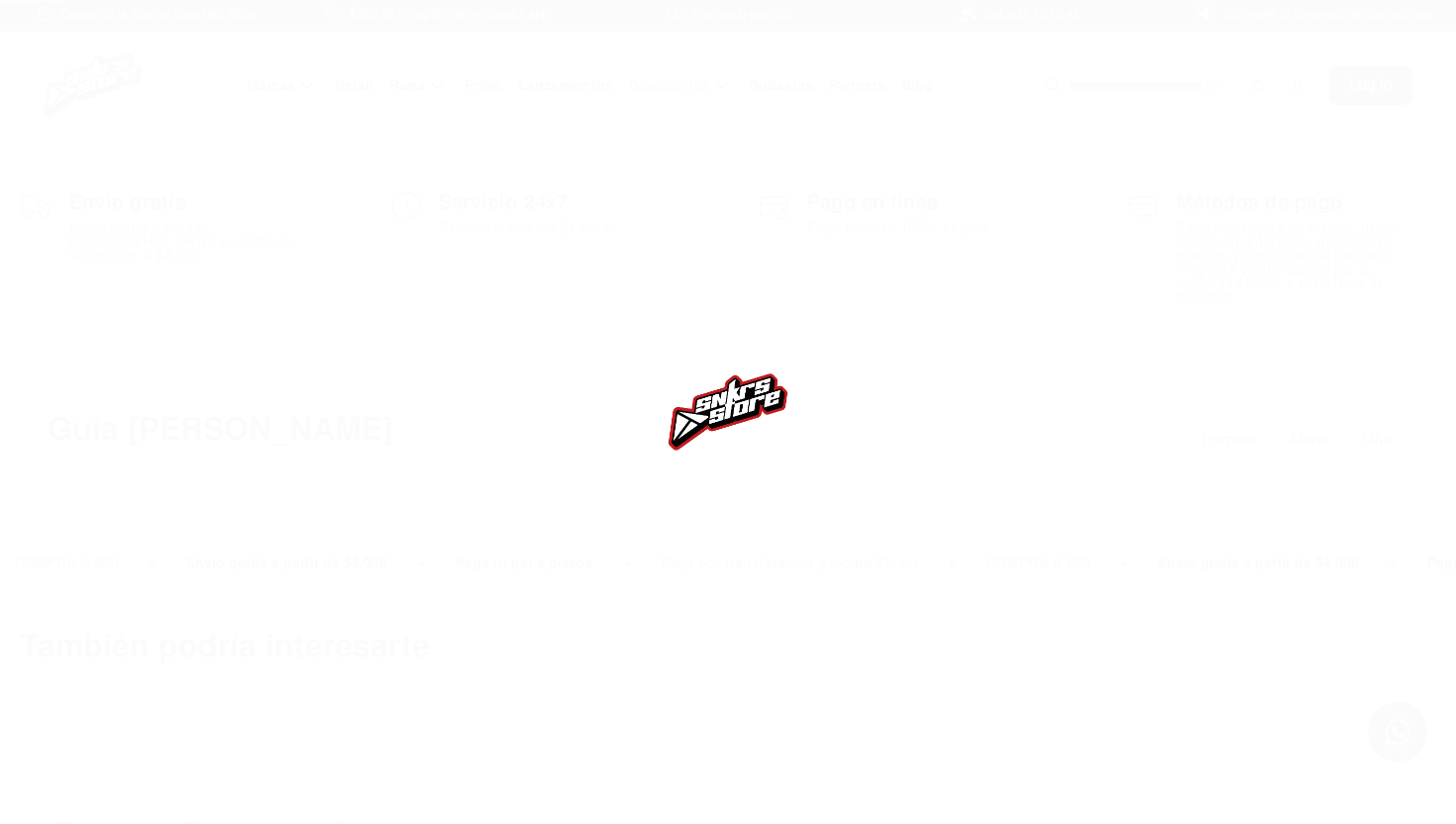 scroll, scrollTop: 0, scrollLeft: 0, axis: both 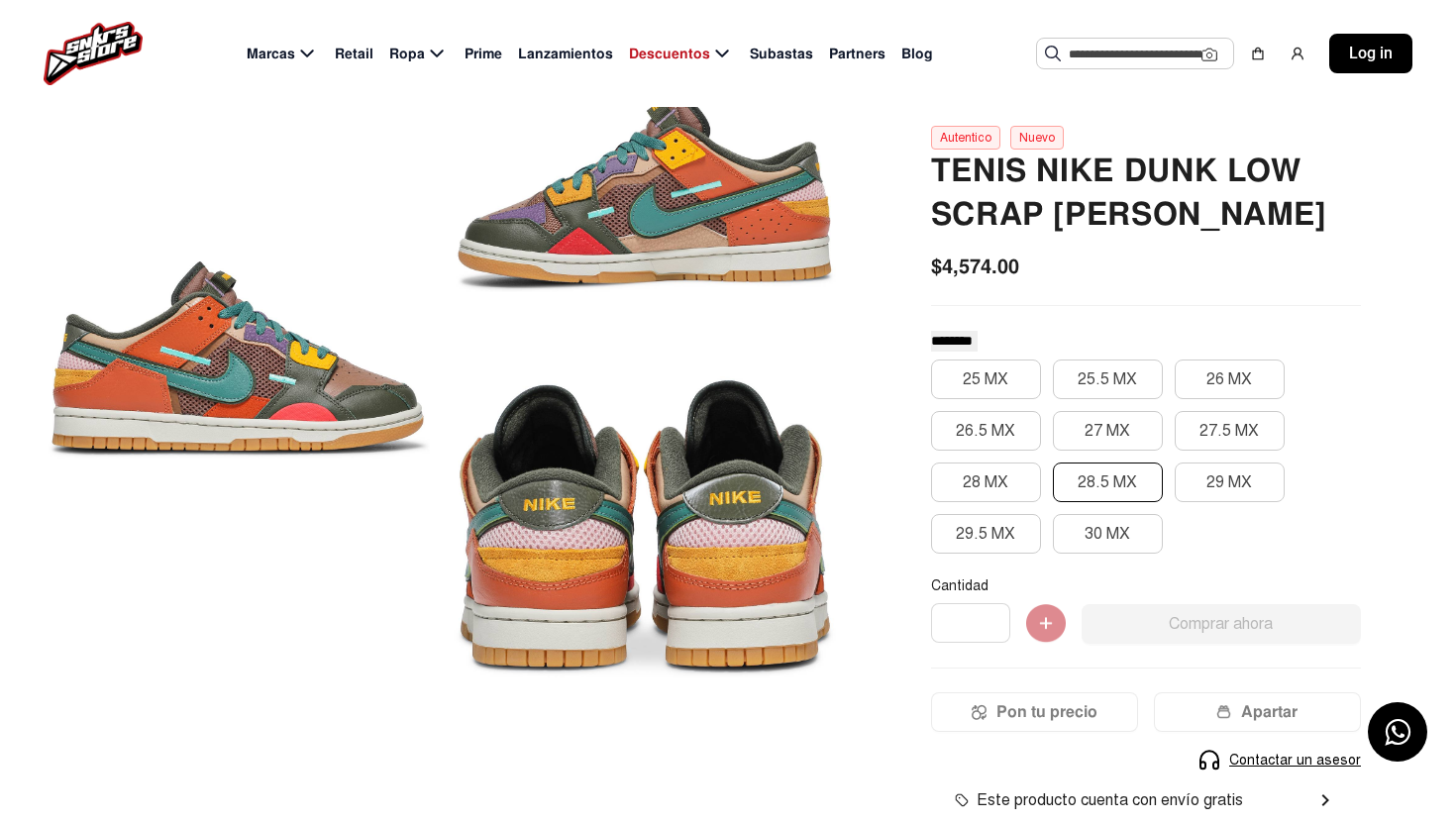 click on "28.5 MX" 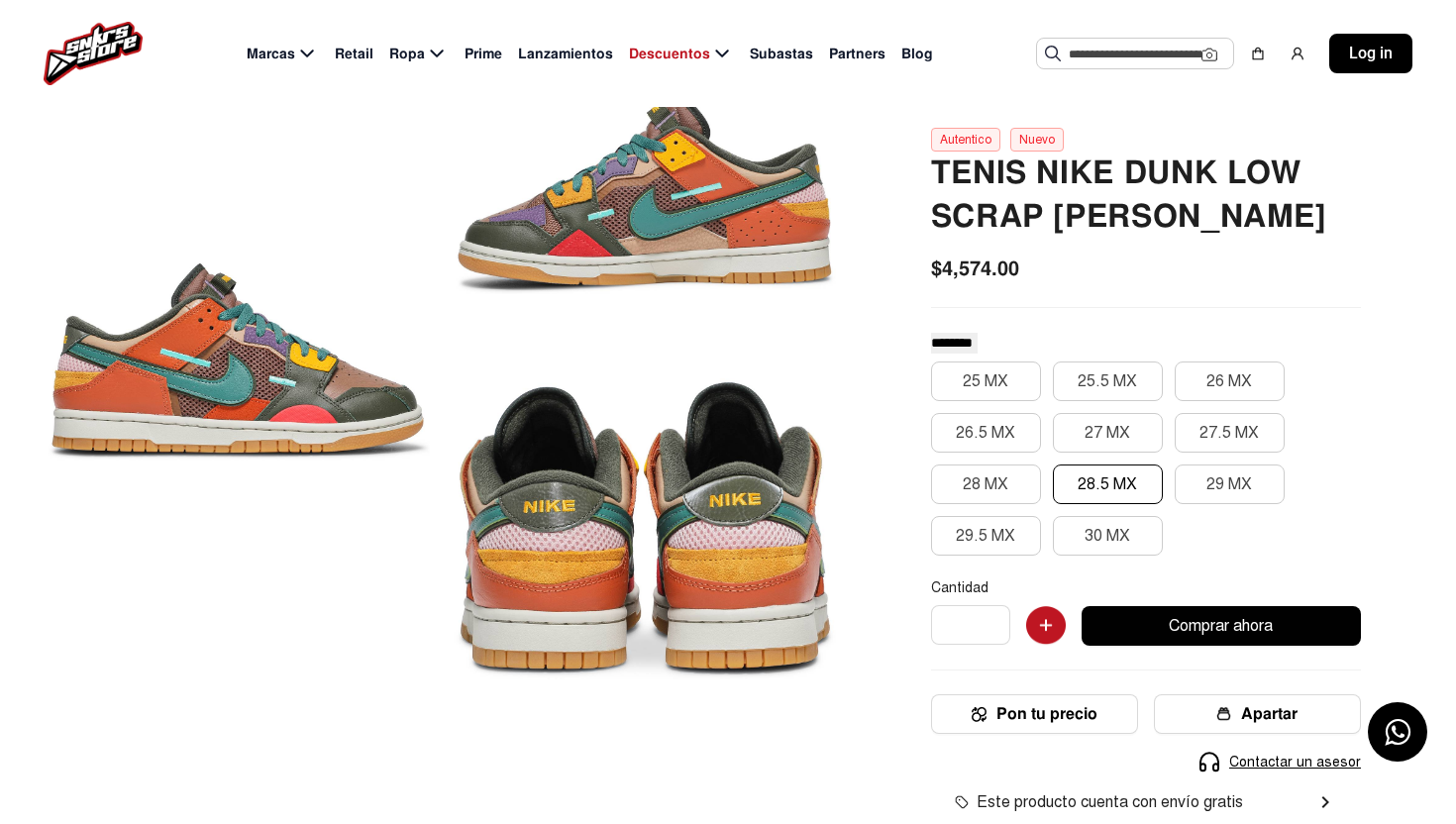 scroll, scrollTop: 153, scrollLeft: 0, axis: vertical 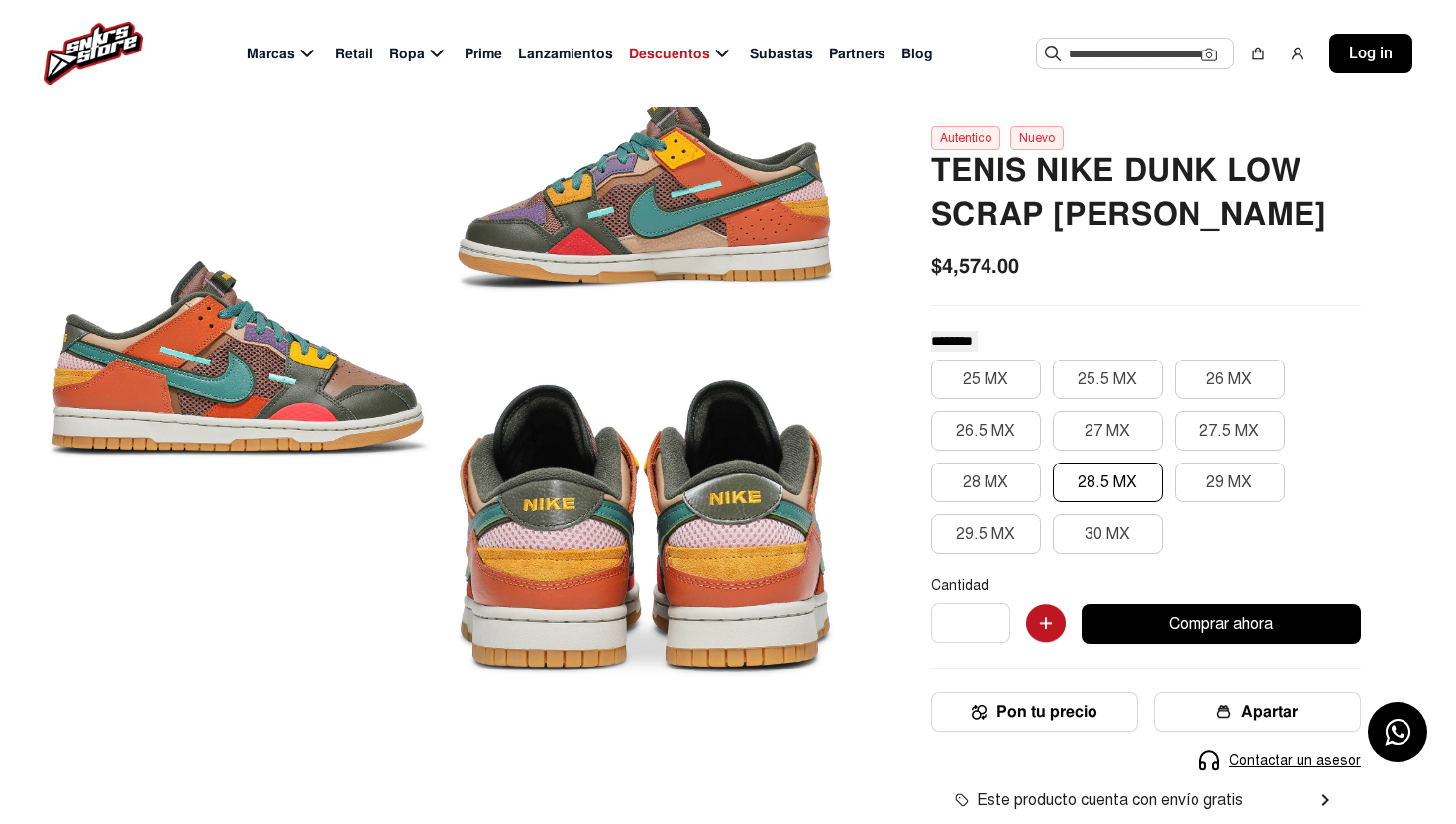 click on "Nuevo" 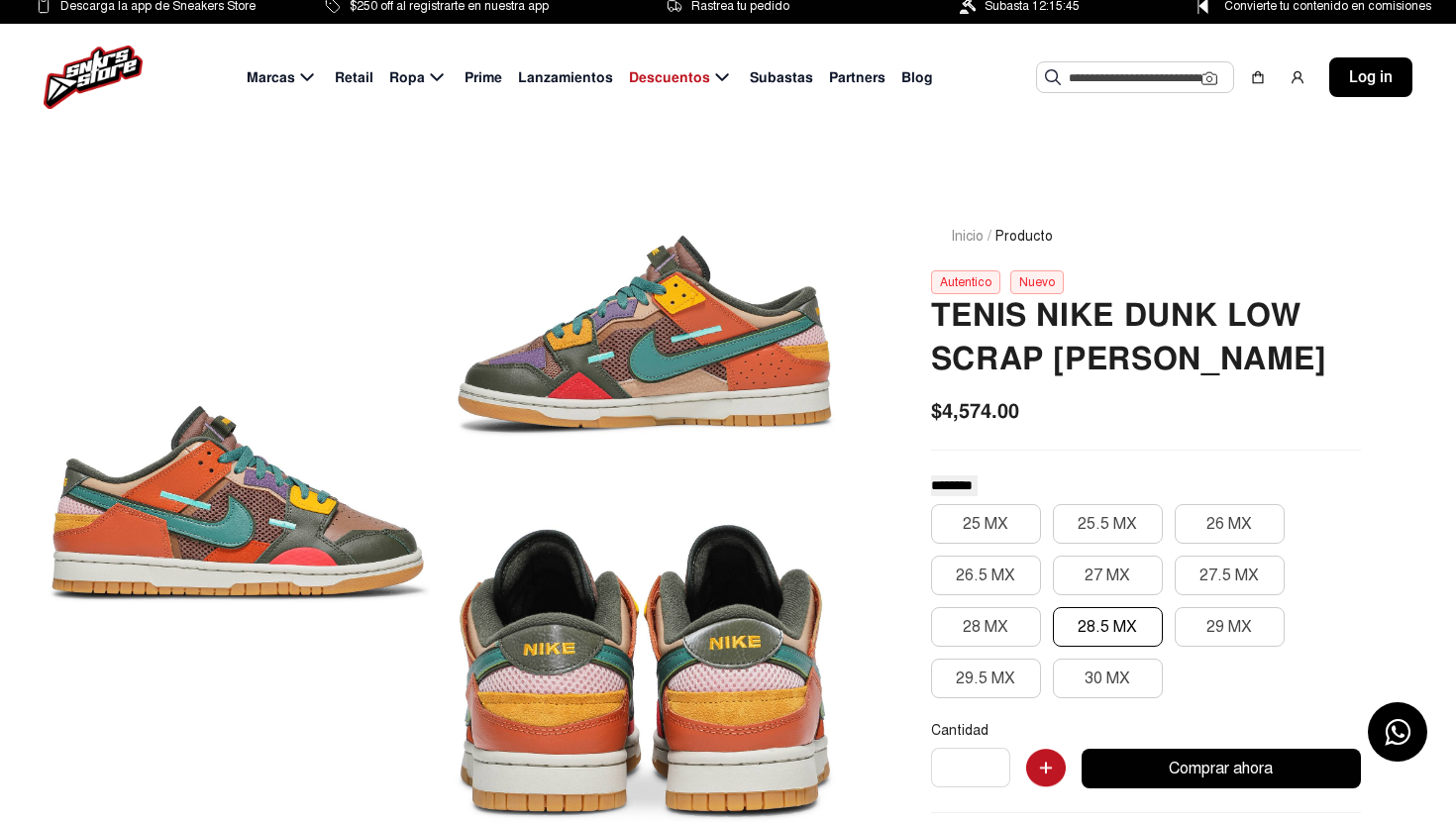 scroll, scrollTop: 0, scrollLeft: 0, axis: both 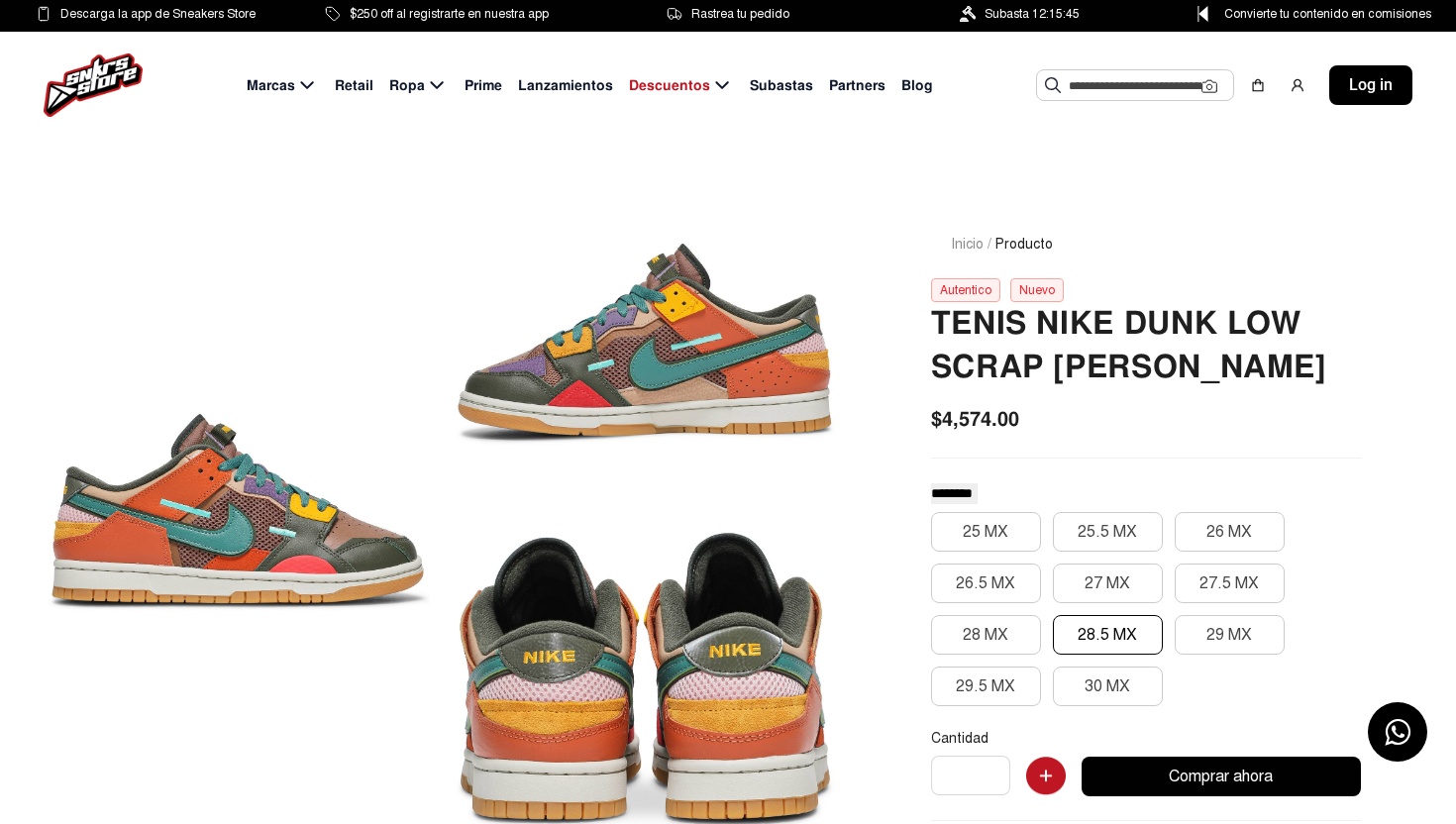 click on "Prime" 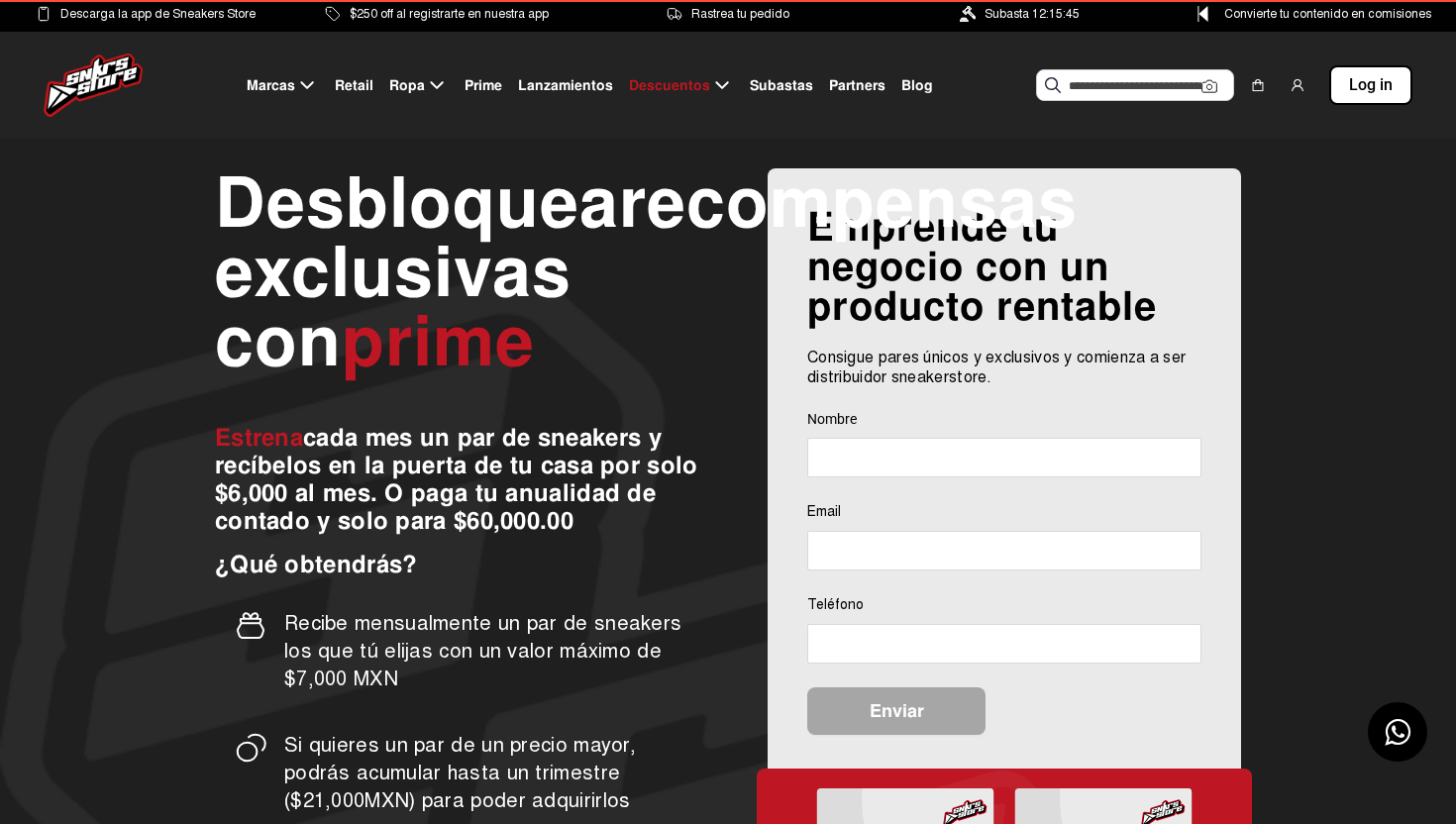 click on "Retail" 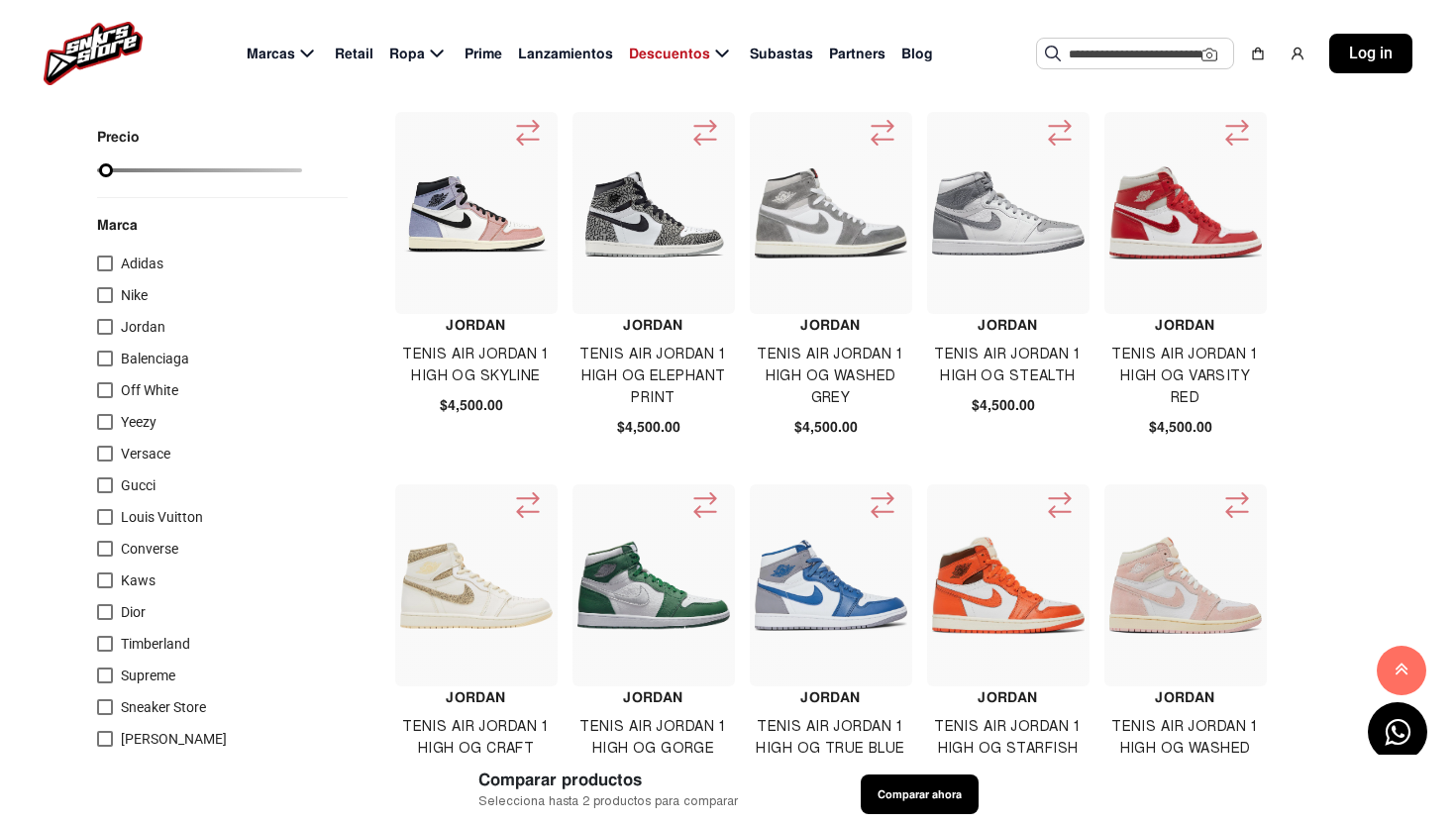 scroll, scrollTop: 0, scrollLeft: 0, axis: both 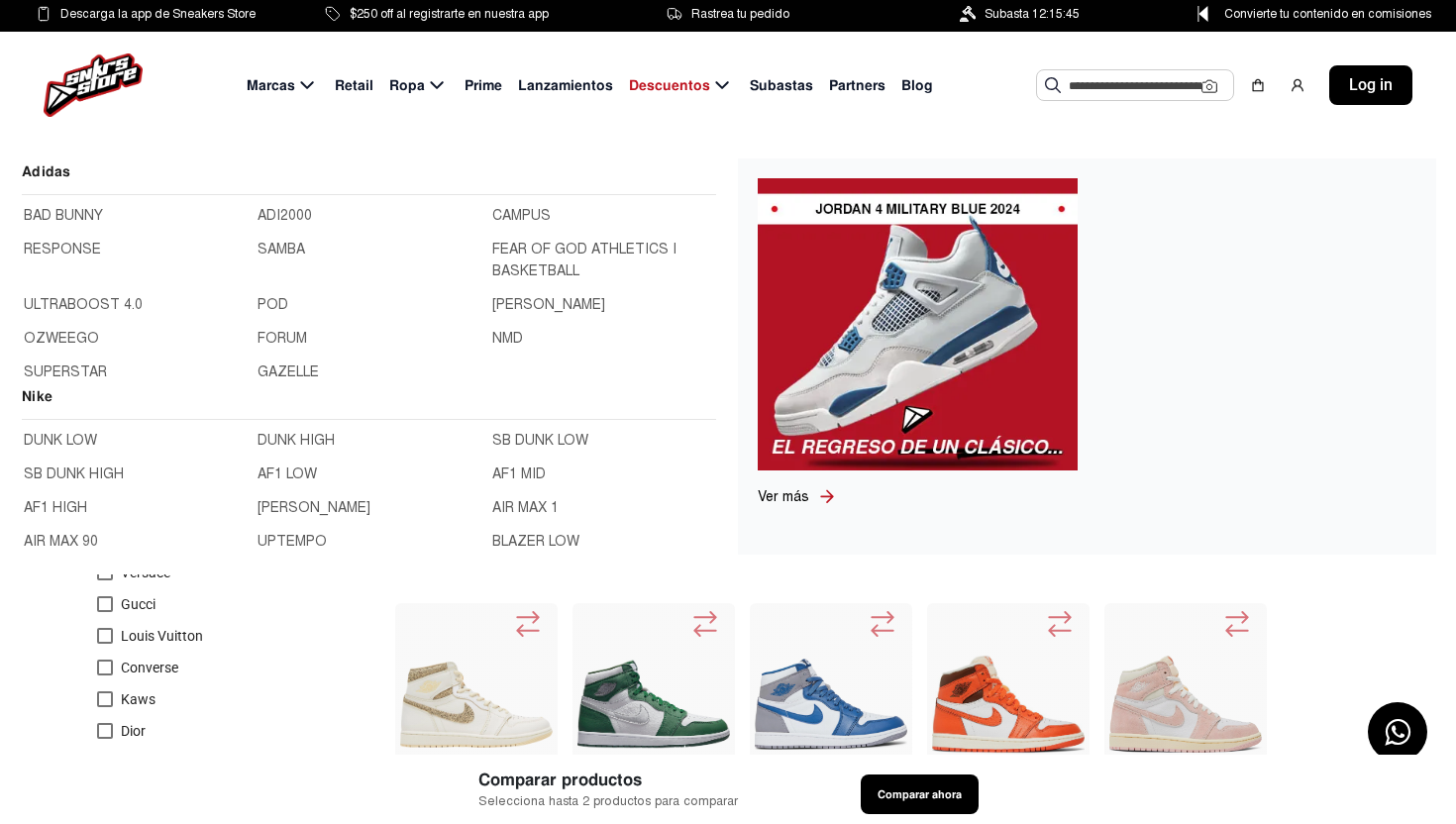 click on "SAMBA" 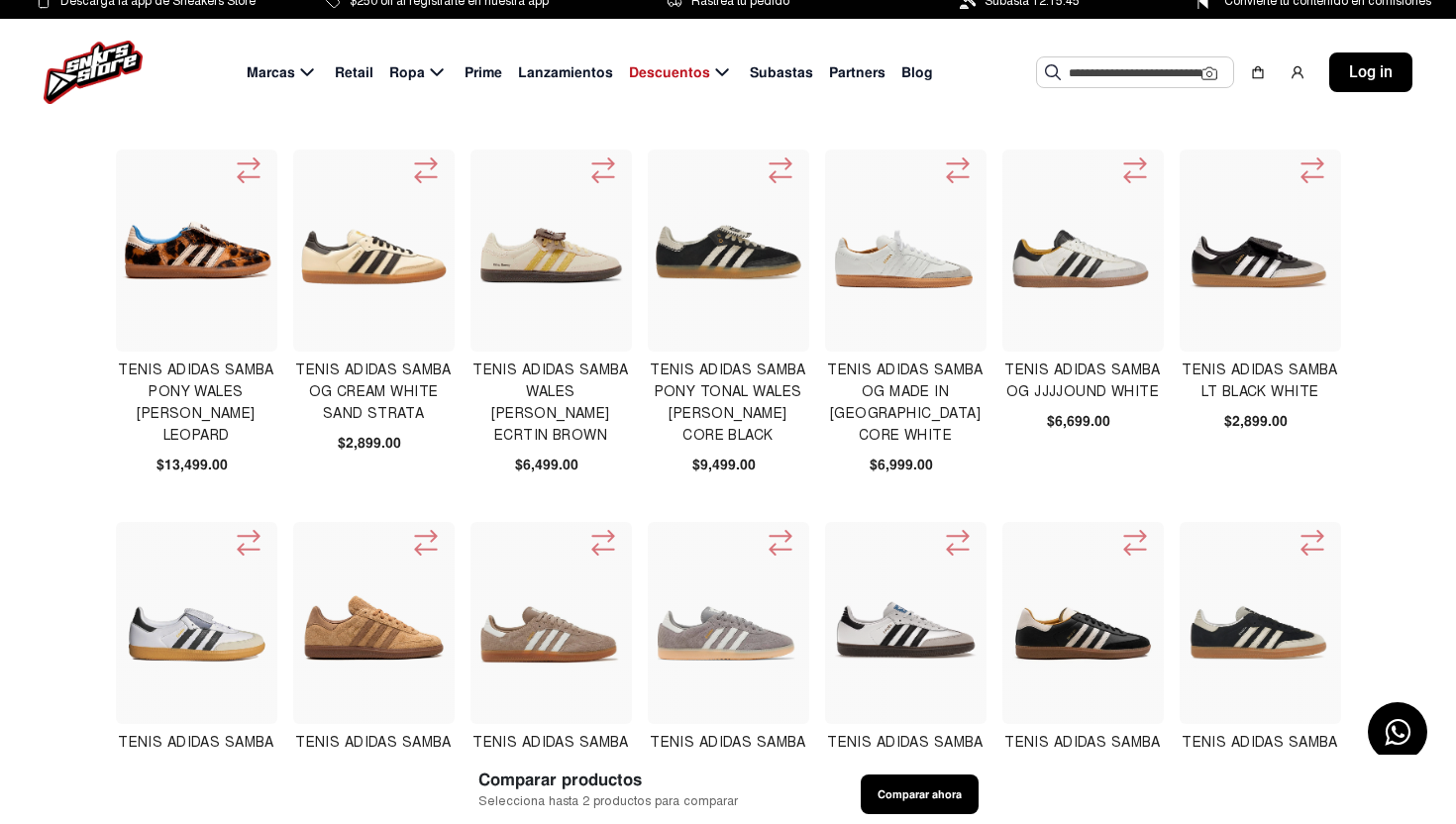 scroll, scrollTop: 0, scrollLeft: 0, axis: both 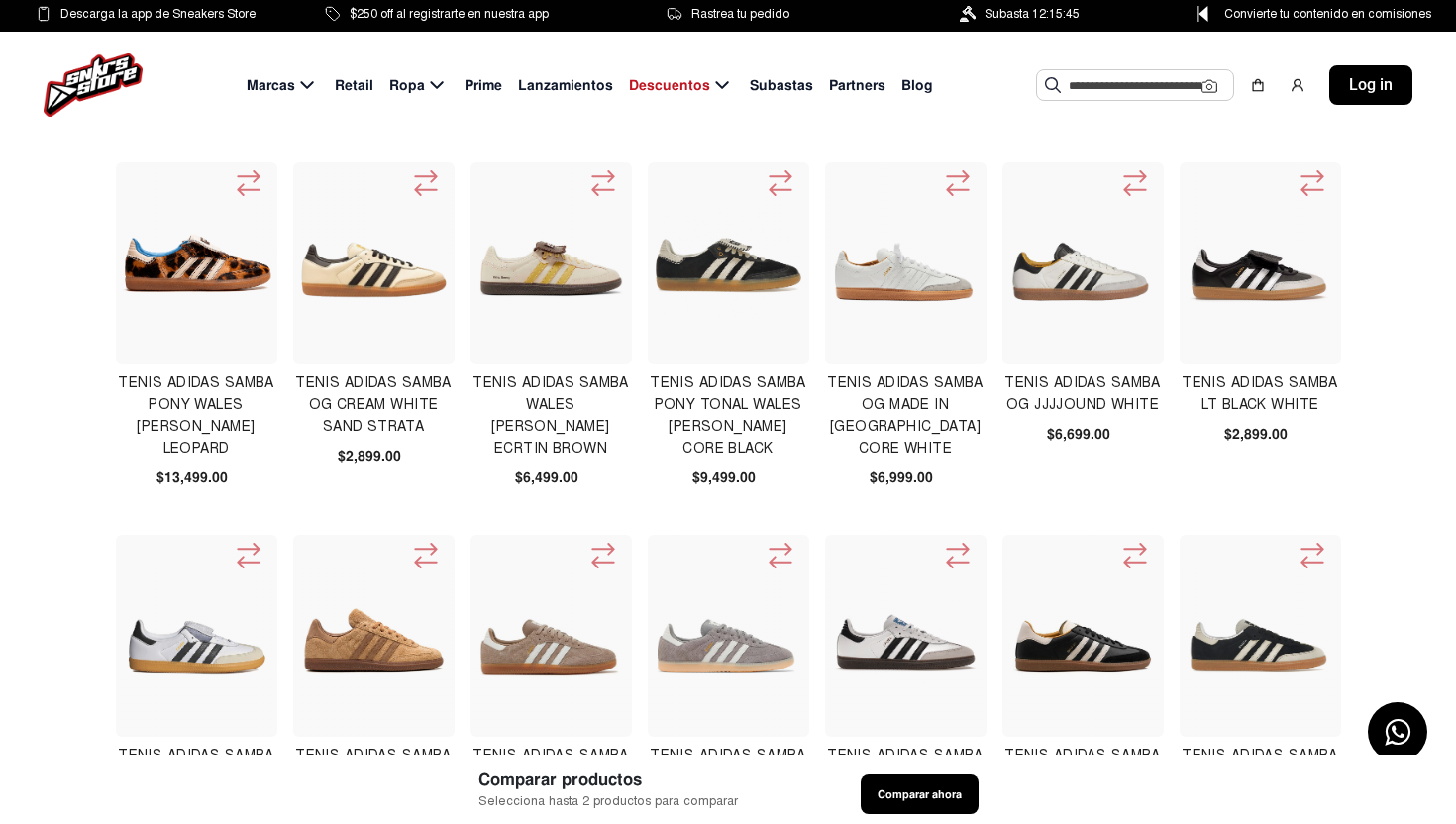 click on "Rastrea tu pedido" 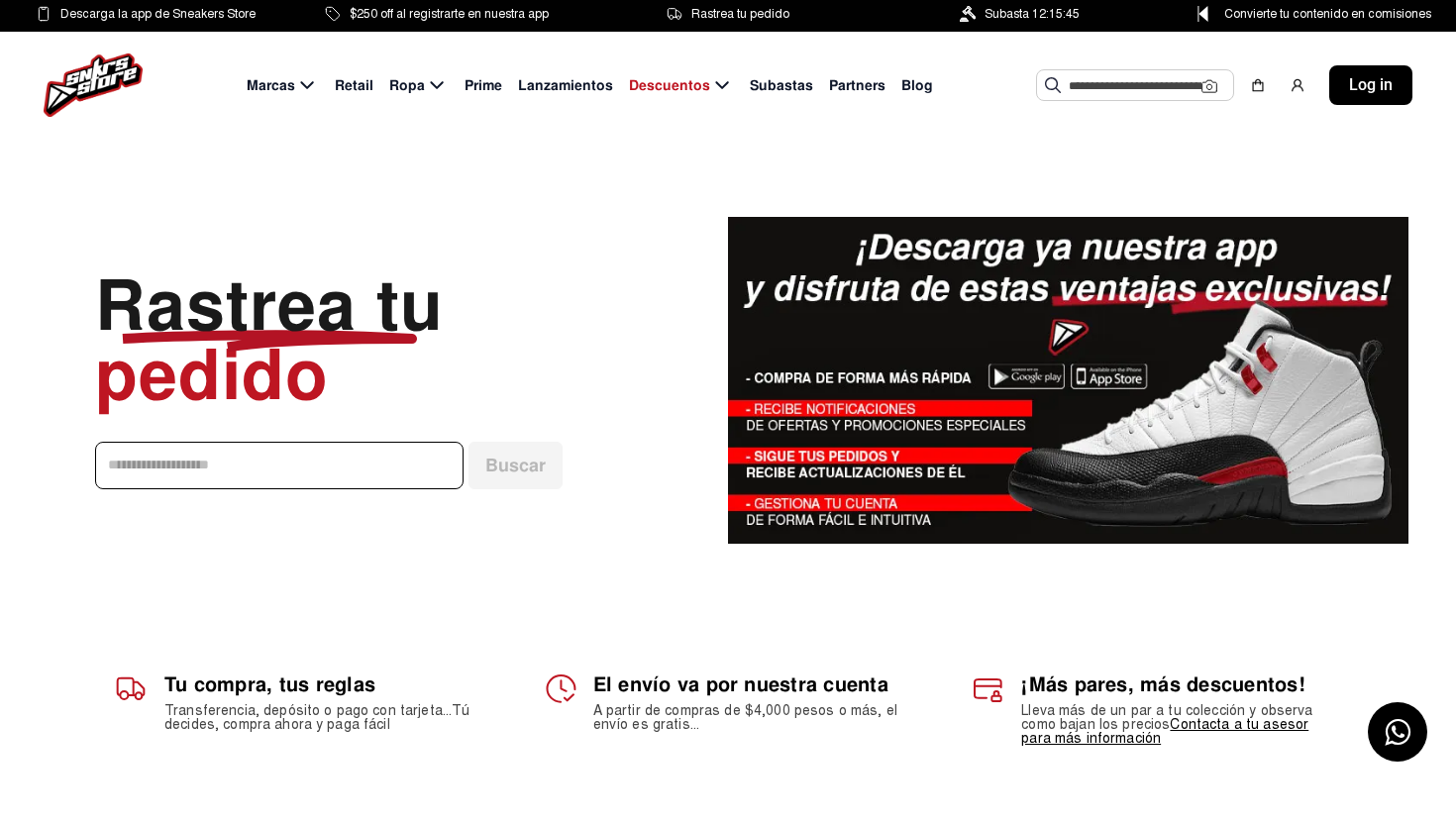 click on "$250 off al registrarte en nuestra app" 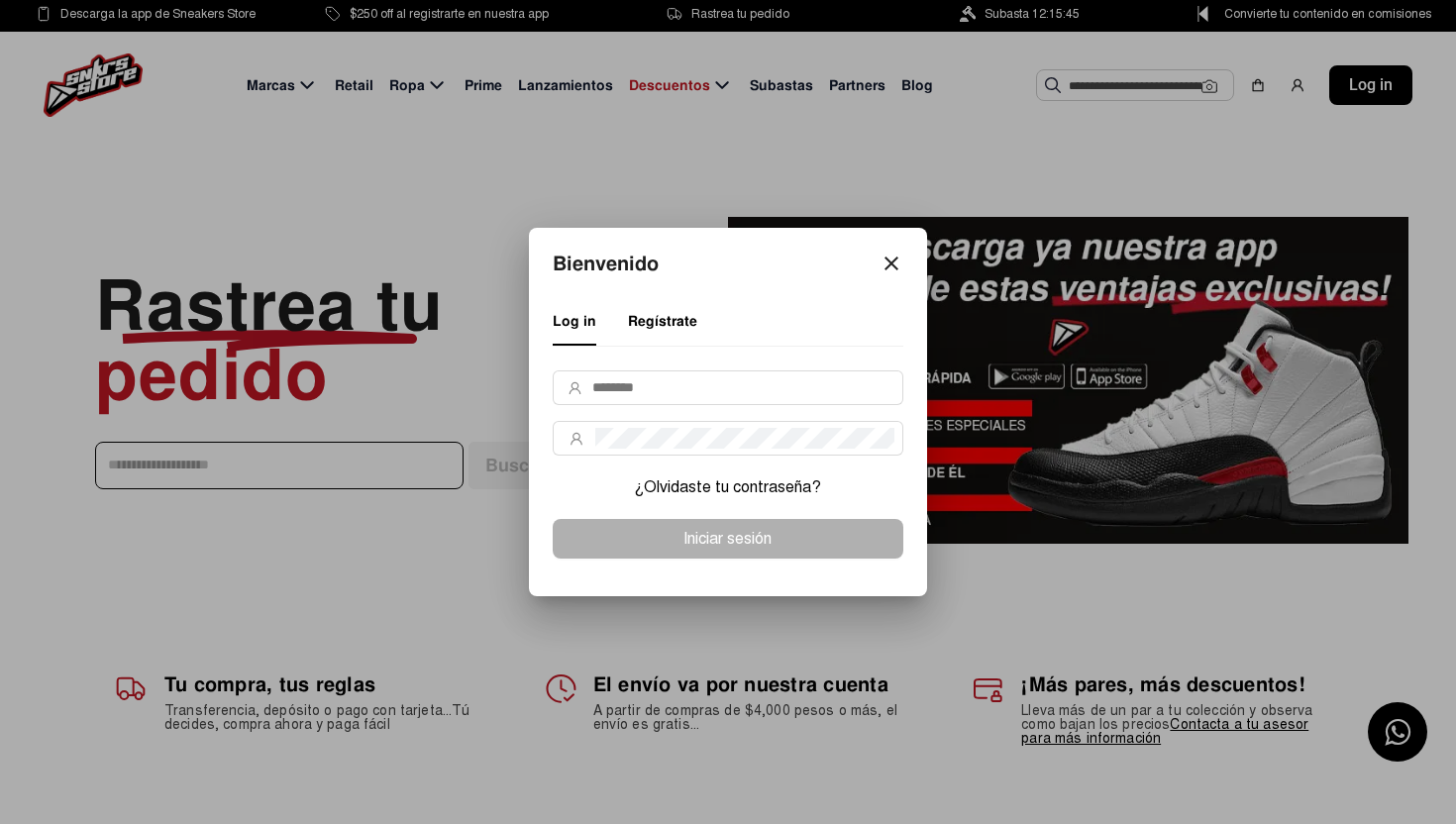click on "Bienvenido close Log in Regístrate ¿Olvidaste tu contraseña? Iniciar sesión" at bounding box center [728, 412] 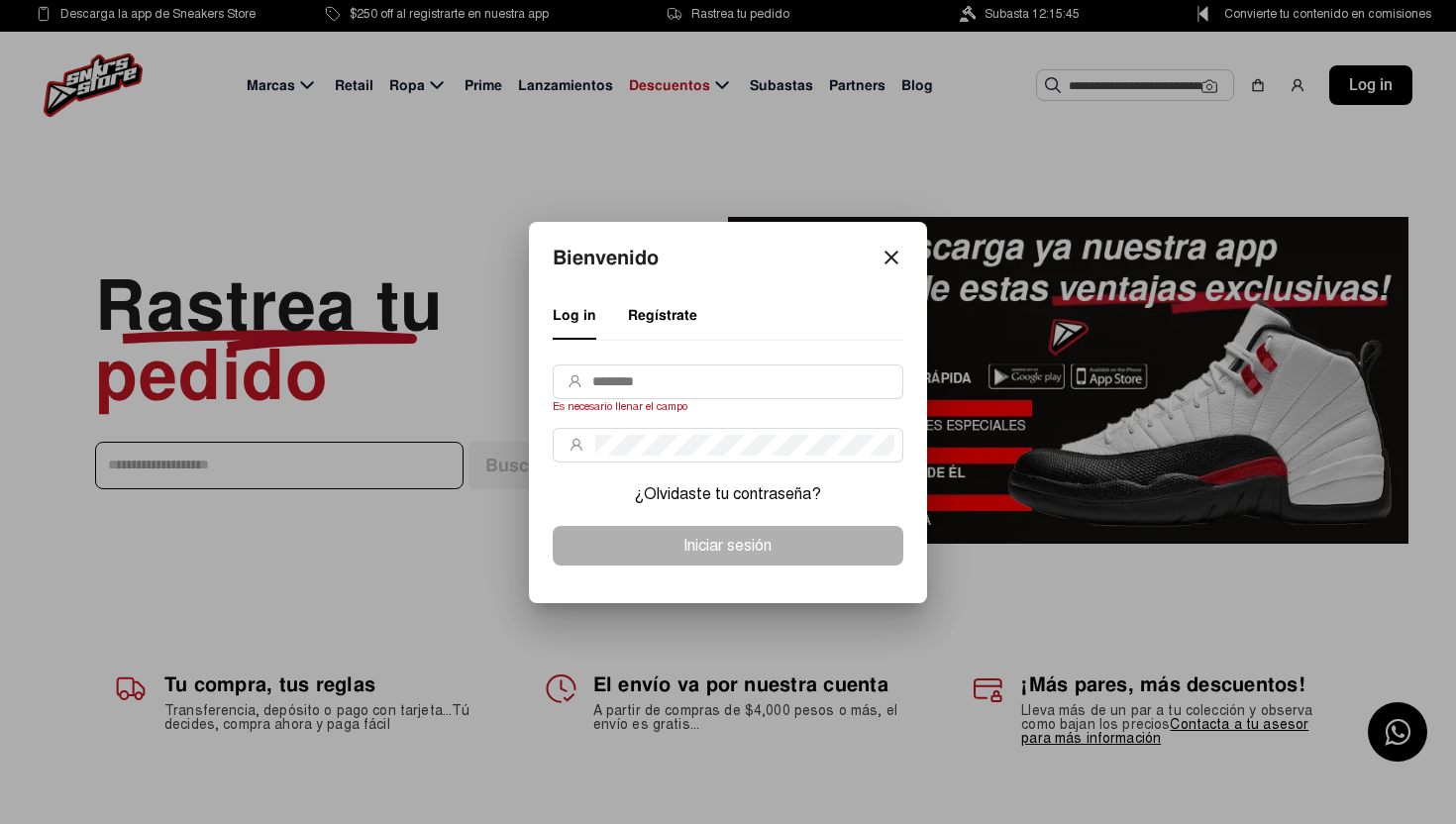 click on "close" at bounding box center (891, 258) 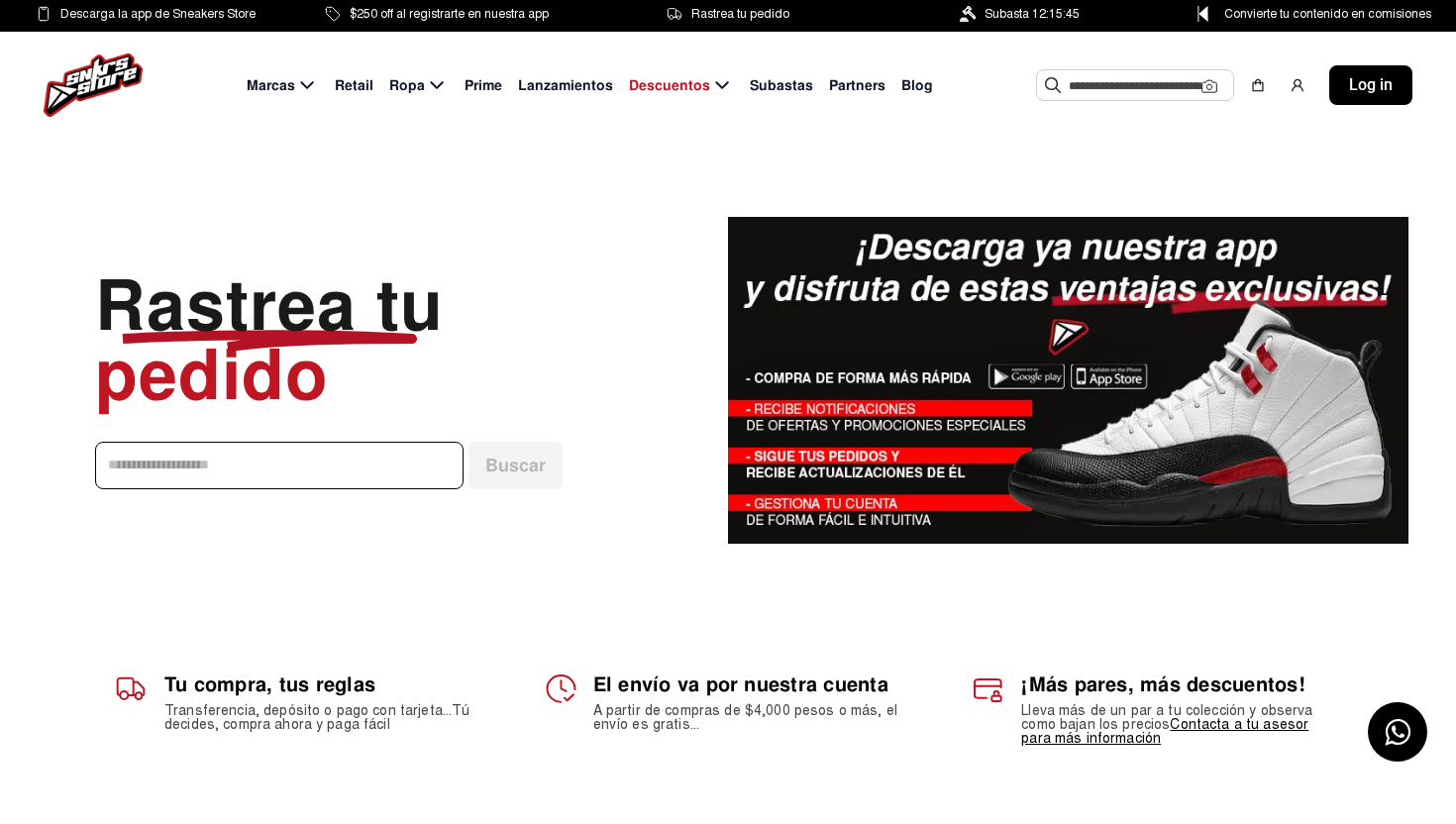 click on "Convierte tu contenido en comisiones" 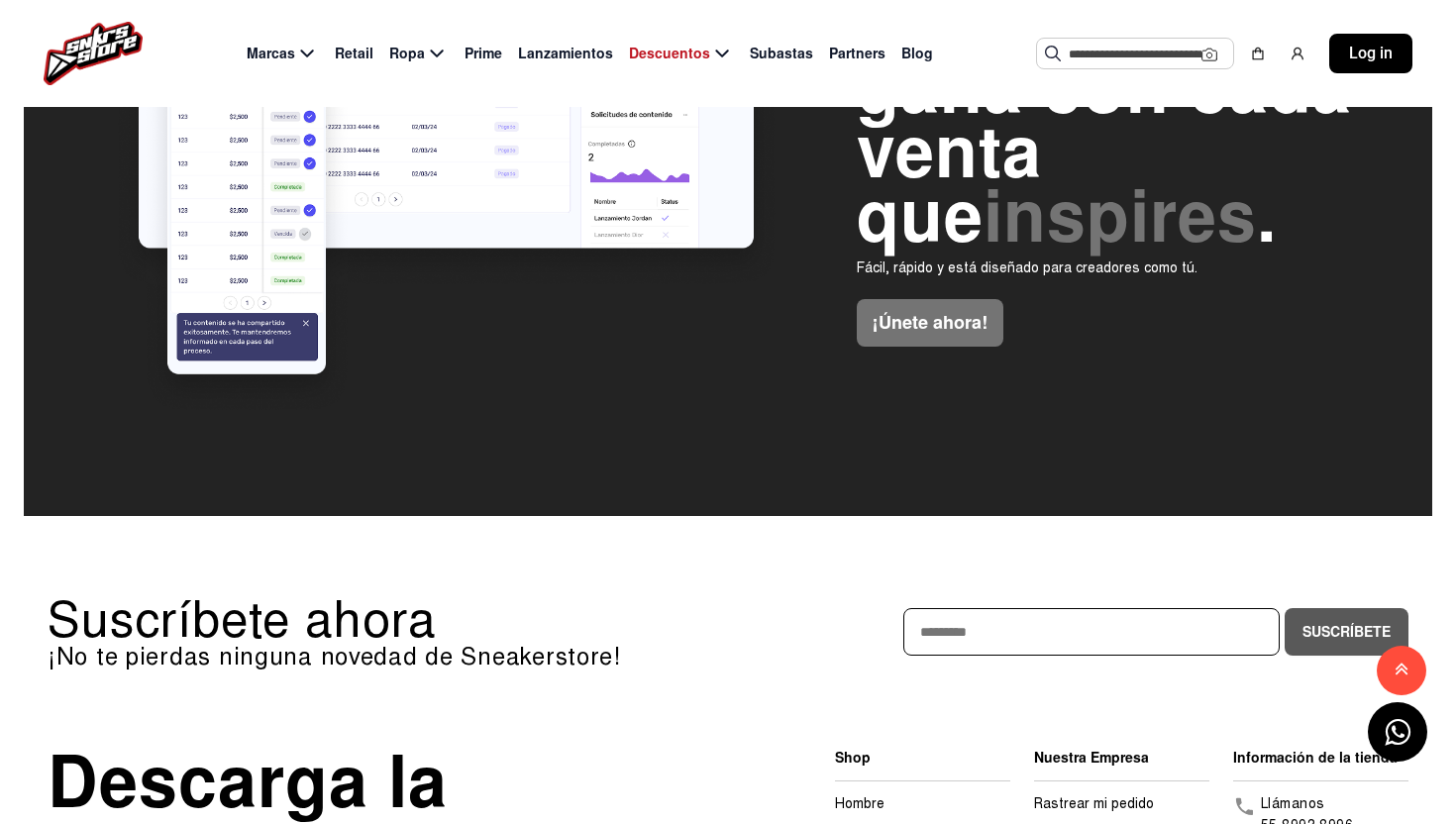 scroll, scrollTop: 0, scrollLeft: 0, axis: both 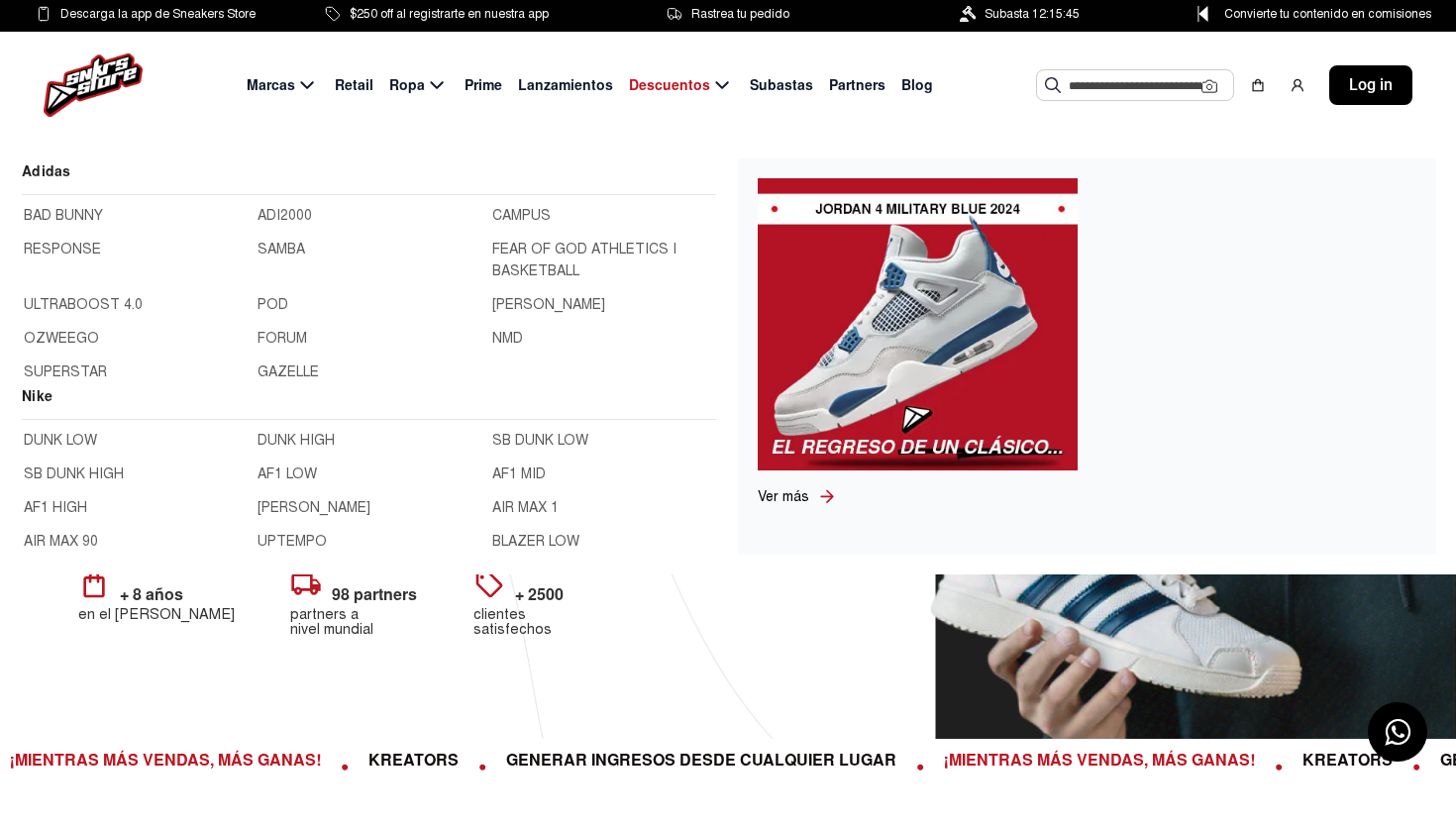 click on "Marcas" 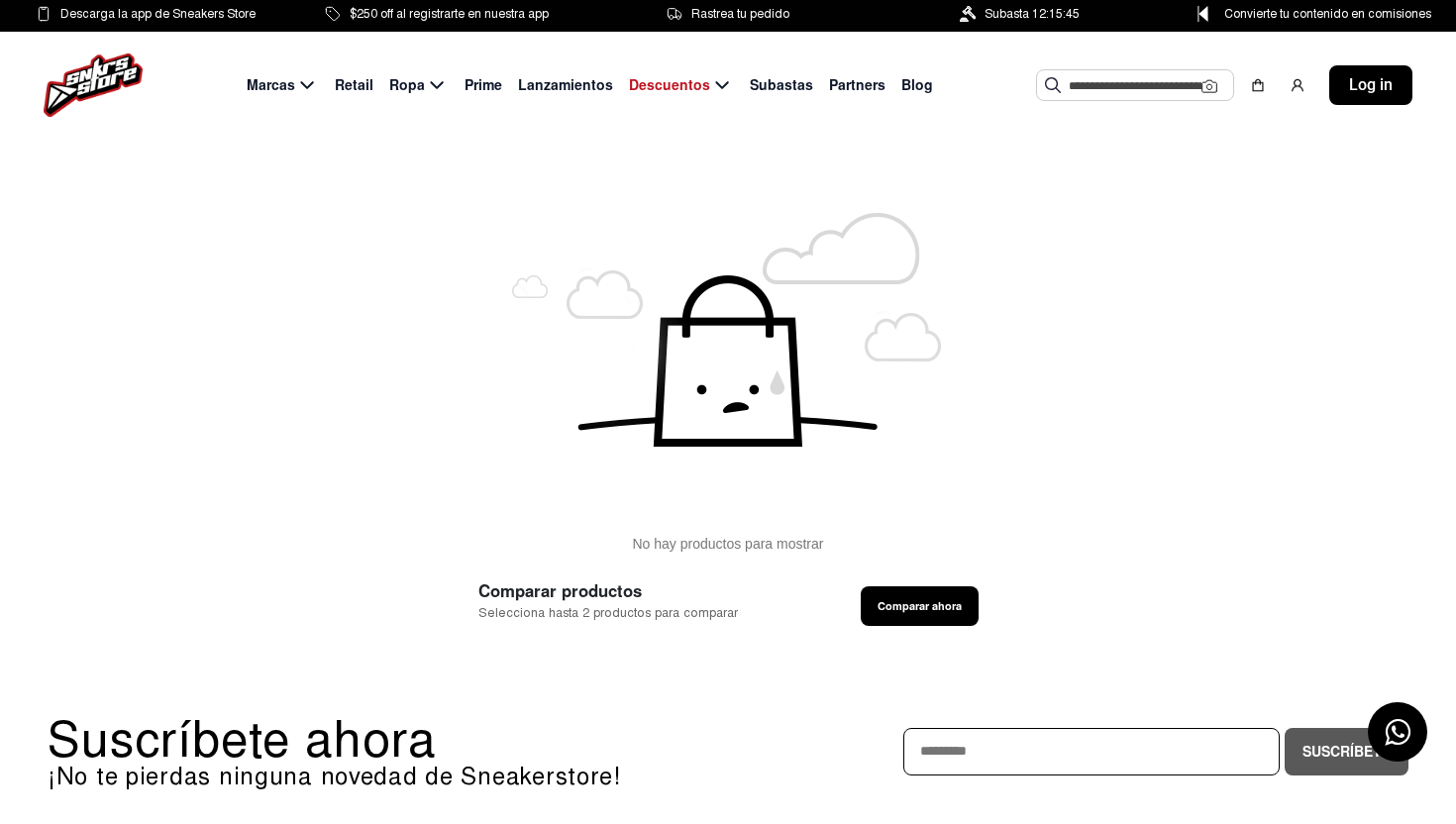 click 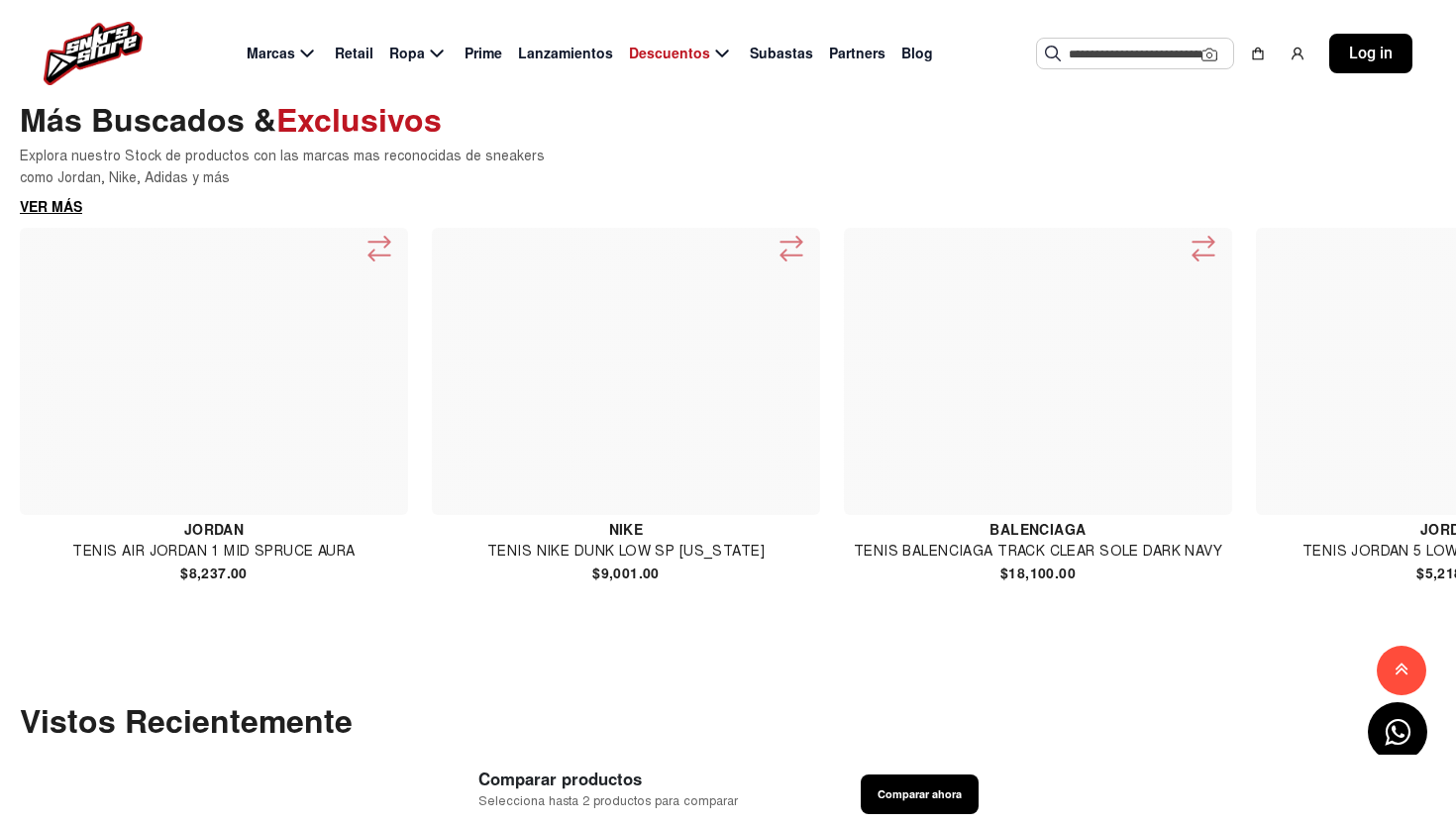 scroll, scrollTop: 1341, scrollLeft: 0, axis: vertical 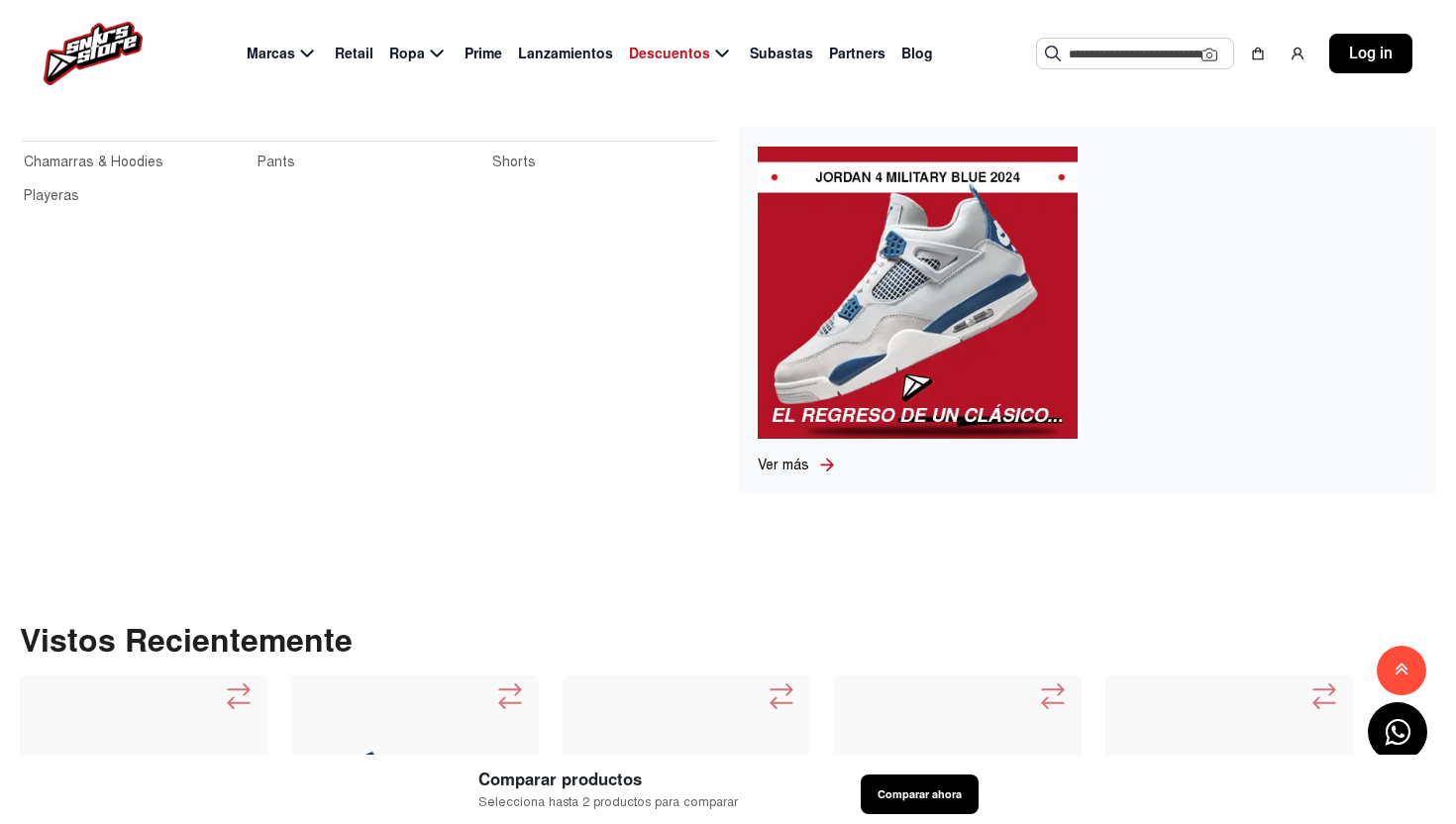 click on "Ropa" 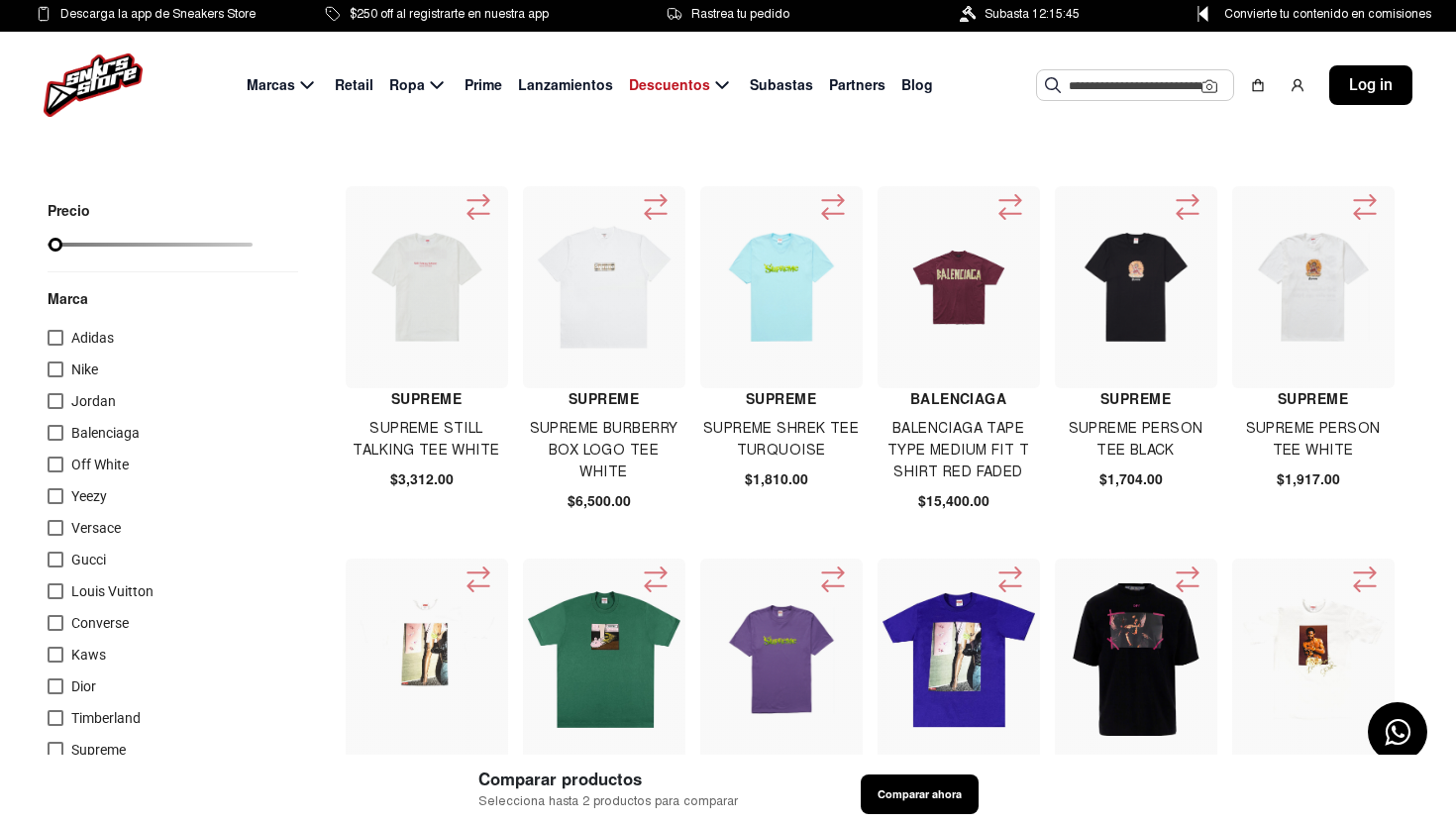 scroll, scrollTop: 52, scrollLeft: 0, axis: vertical 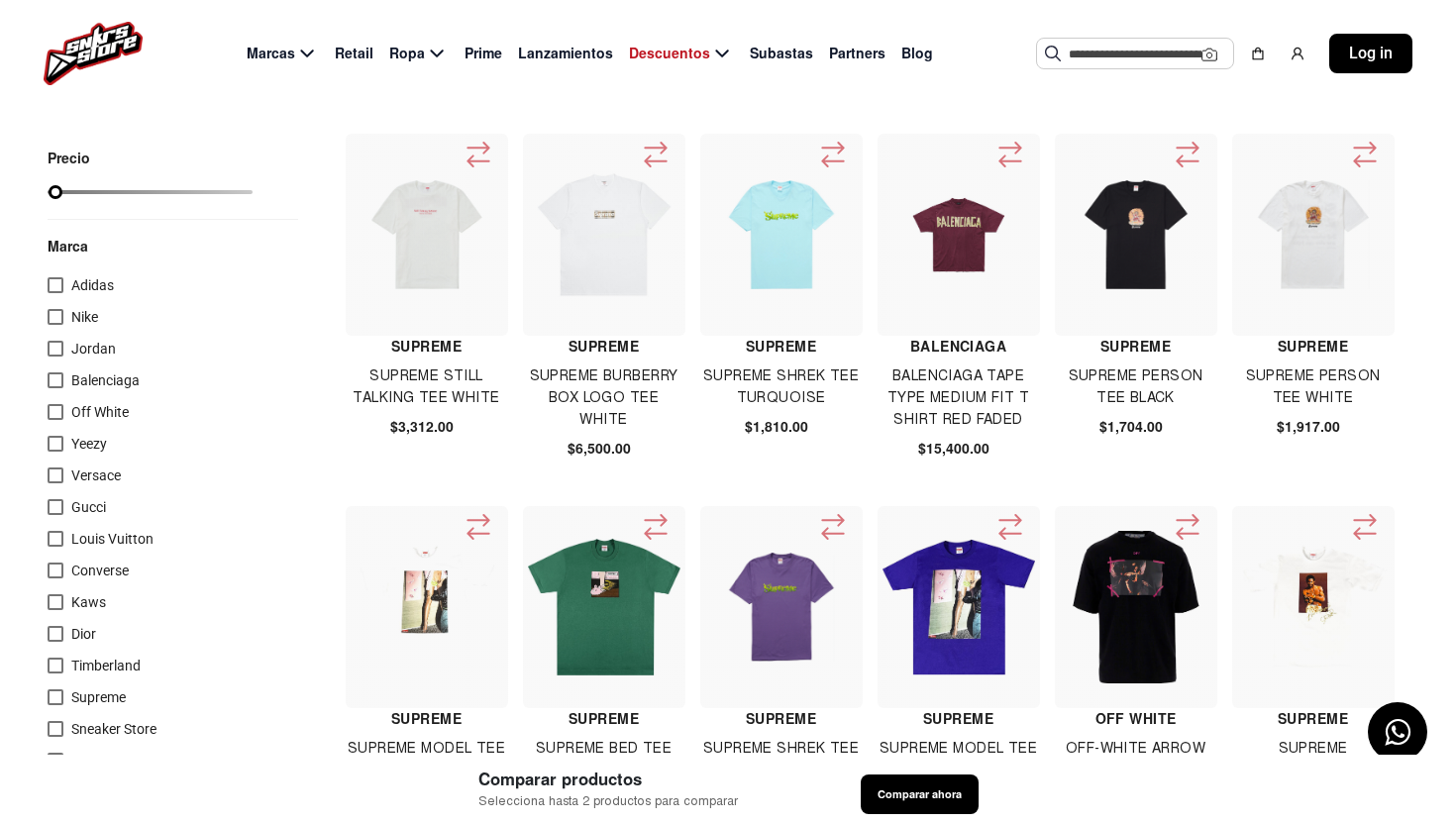 click on "Supreme Person Tee Black" 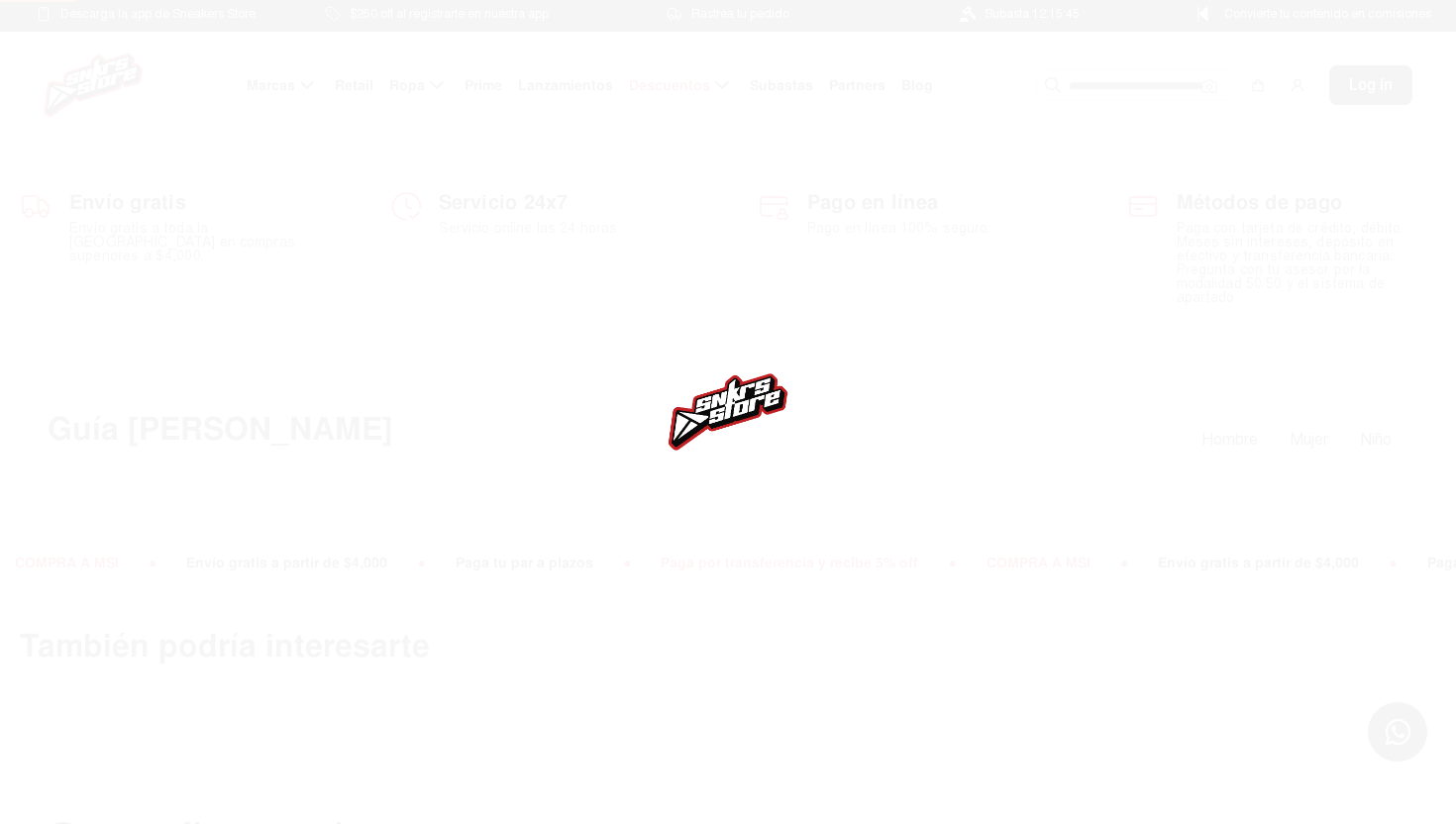 scroll, scrollTop: 0, scrollLeft: 0, axis: both 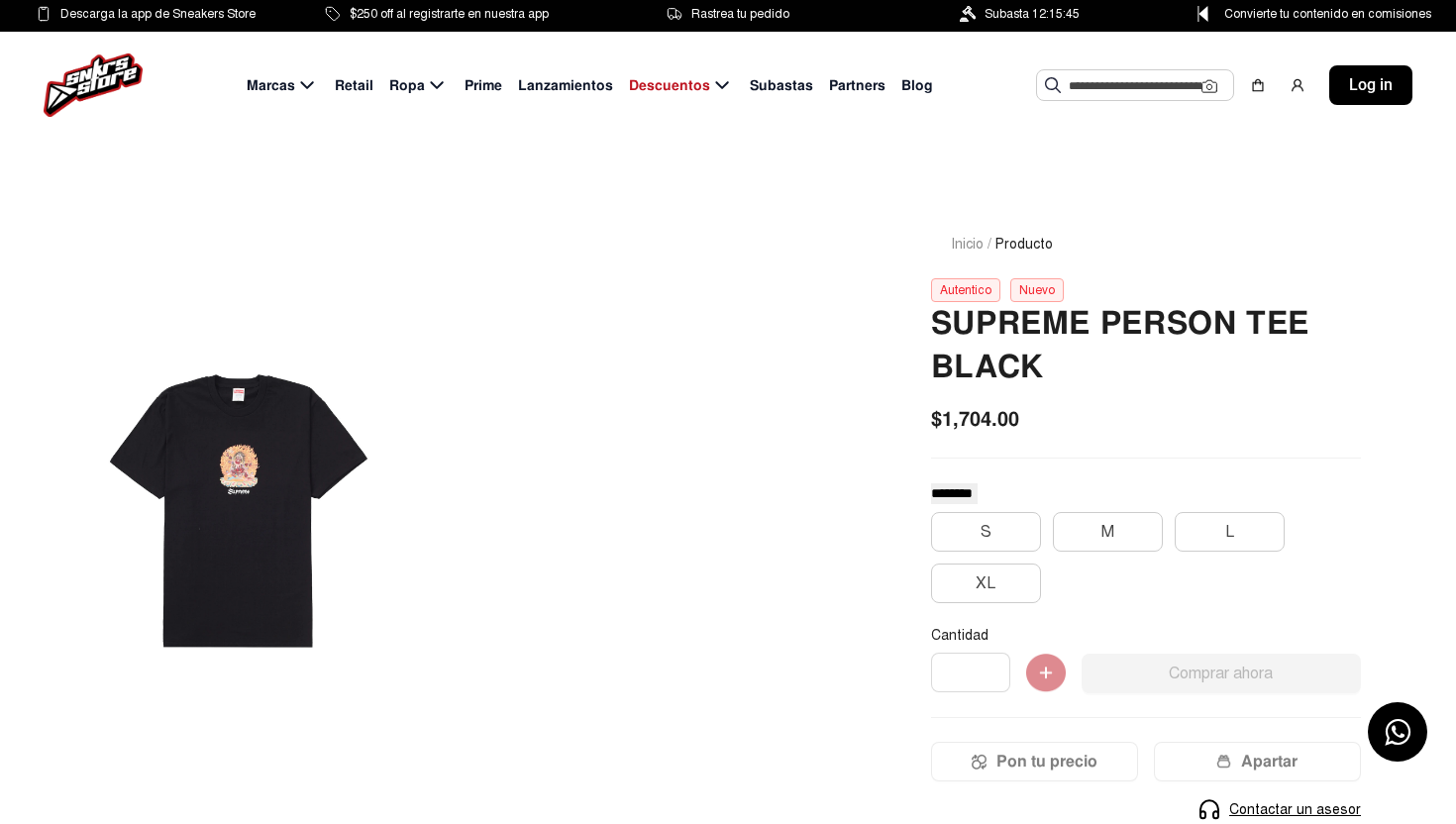 click 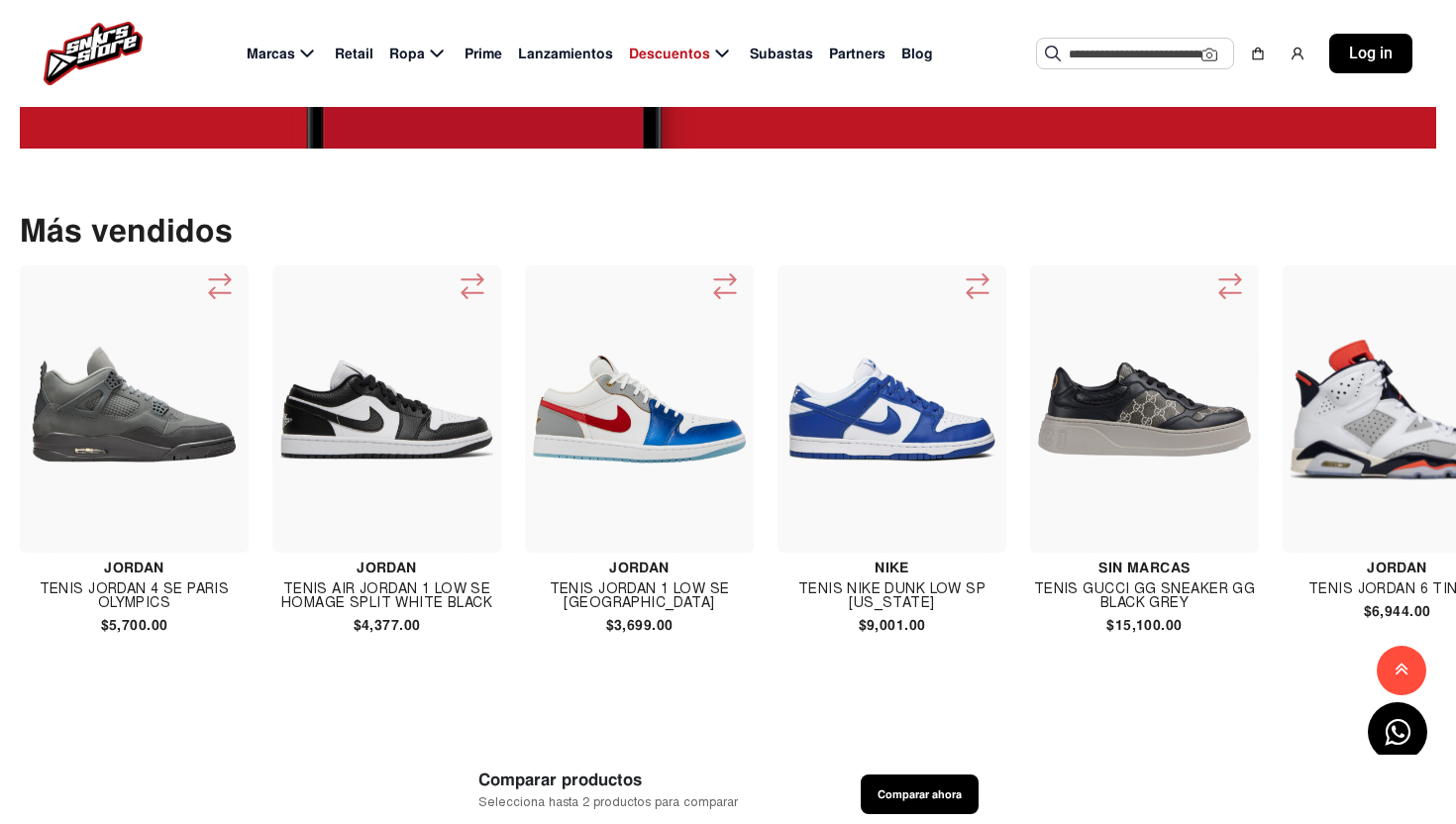scroll, scrollTop: 3401, scrollLeft: 0, axis: vertical 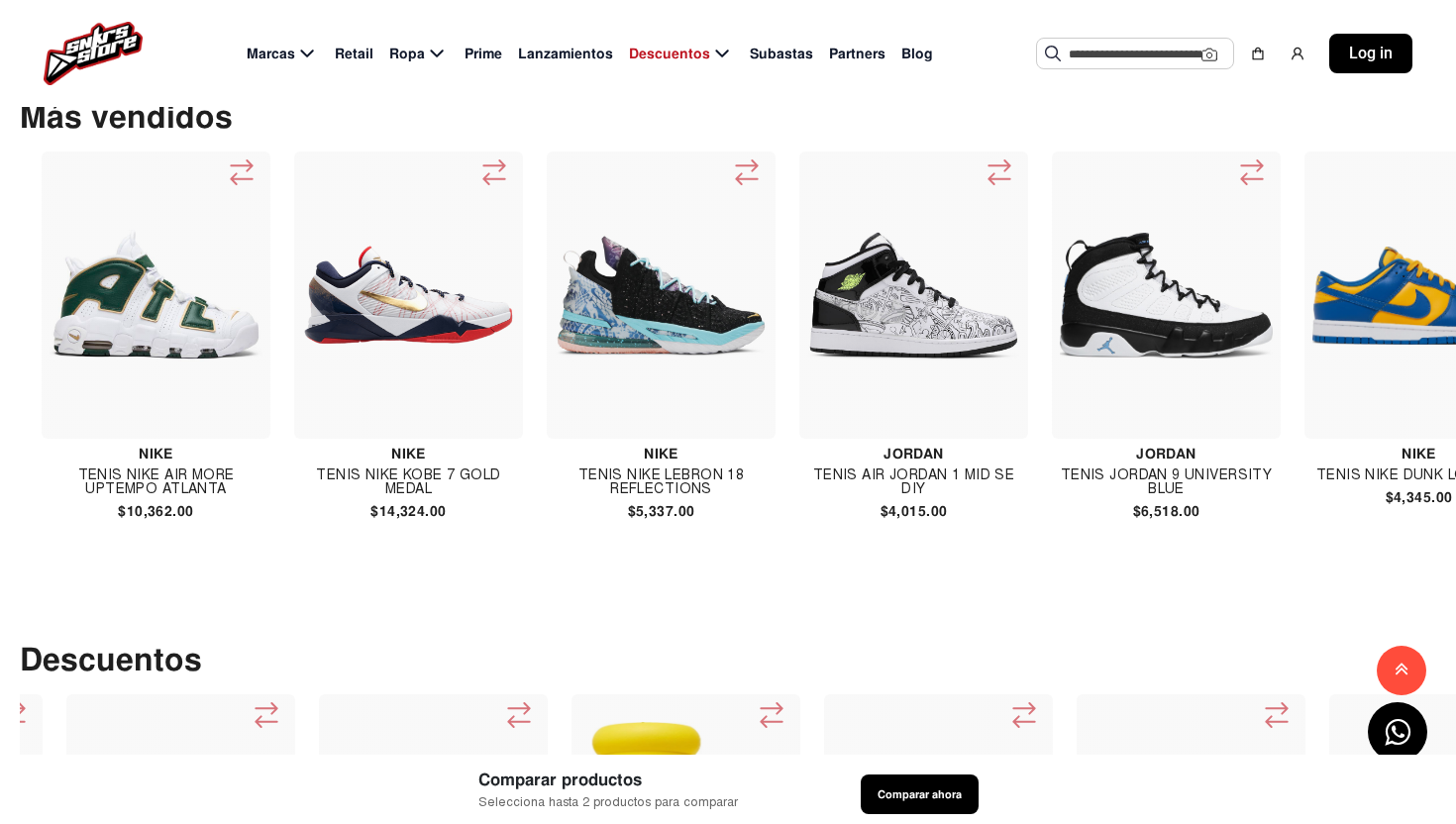 click on "Tenis Nike Air More Uptempo Atlanta" 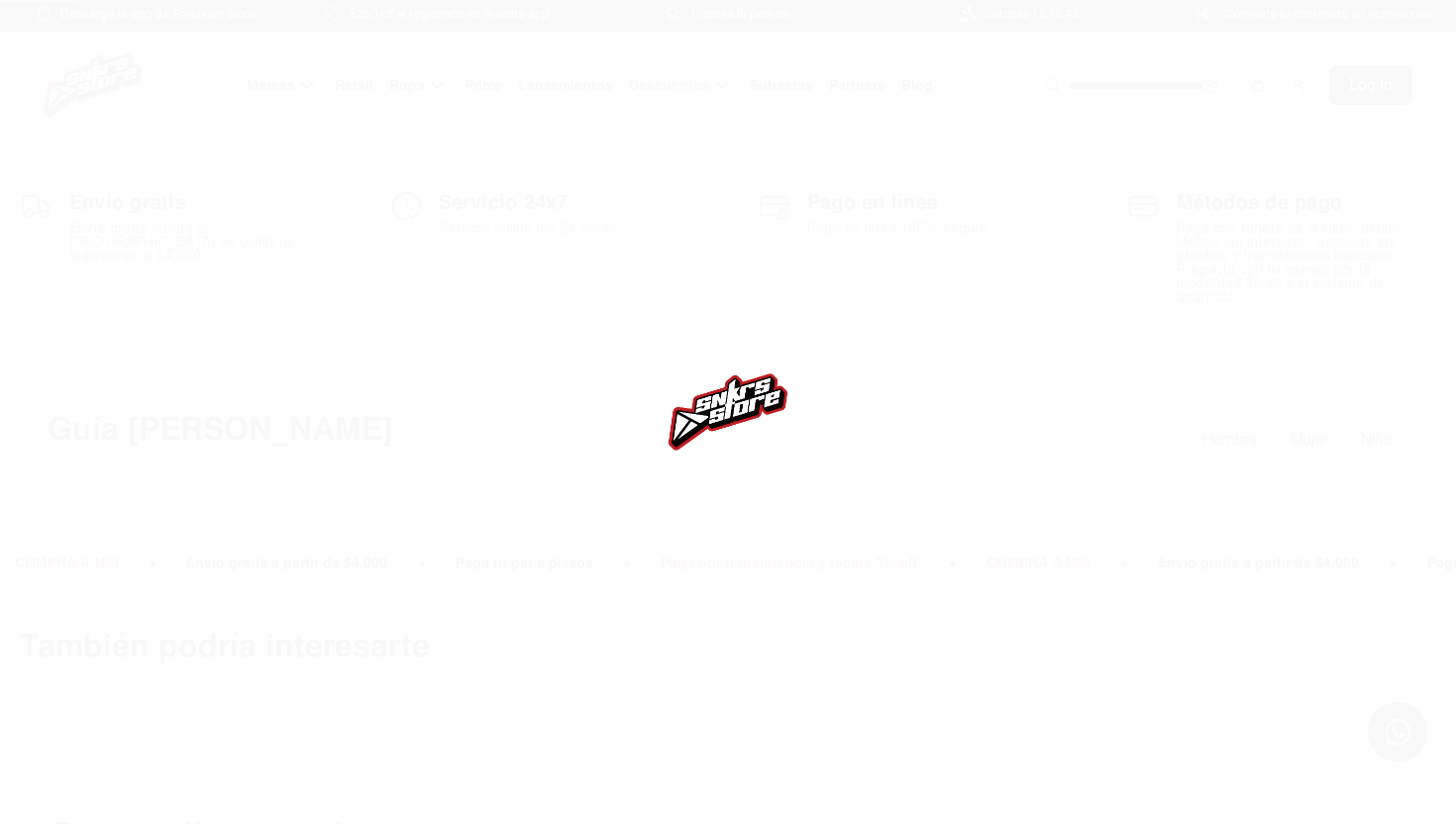scroll, scrollTop: 0, scrollLeft: 0, axis: both 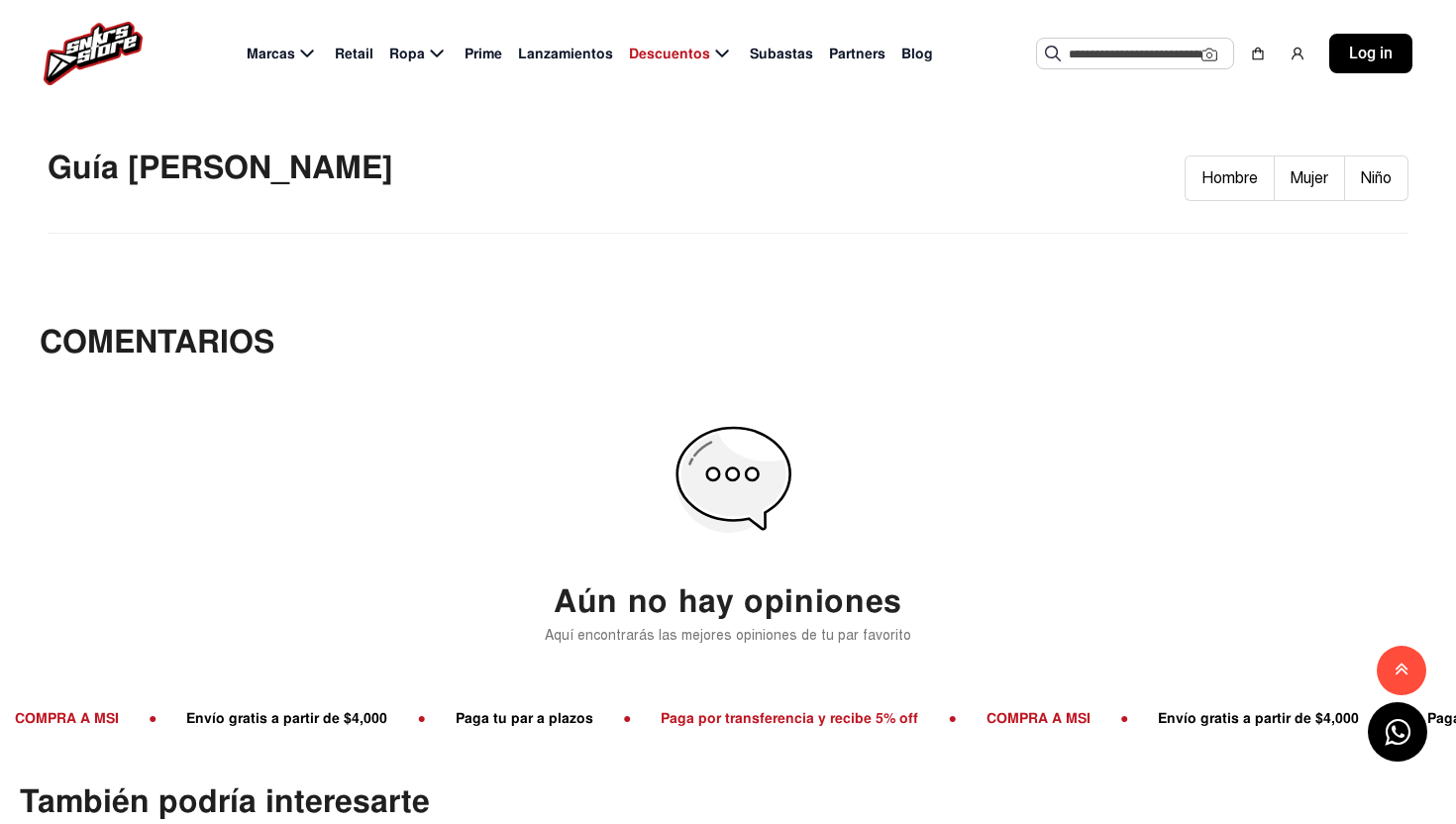 click 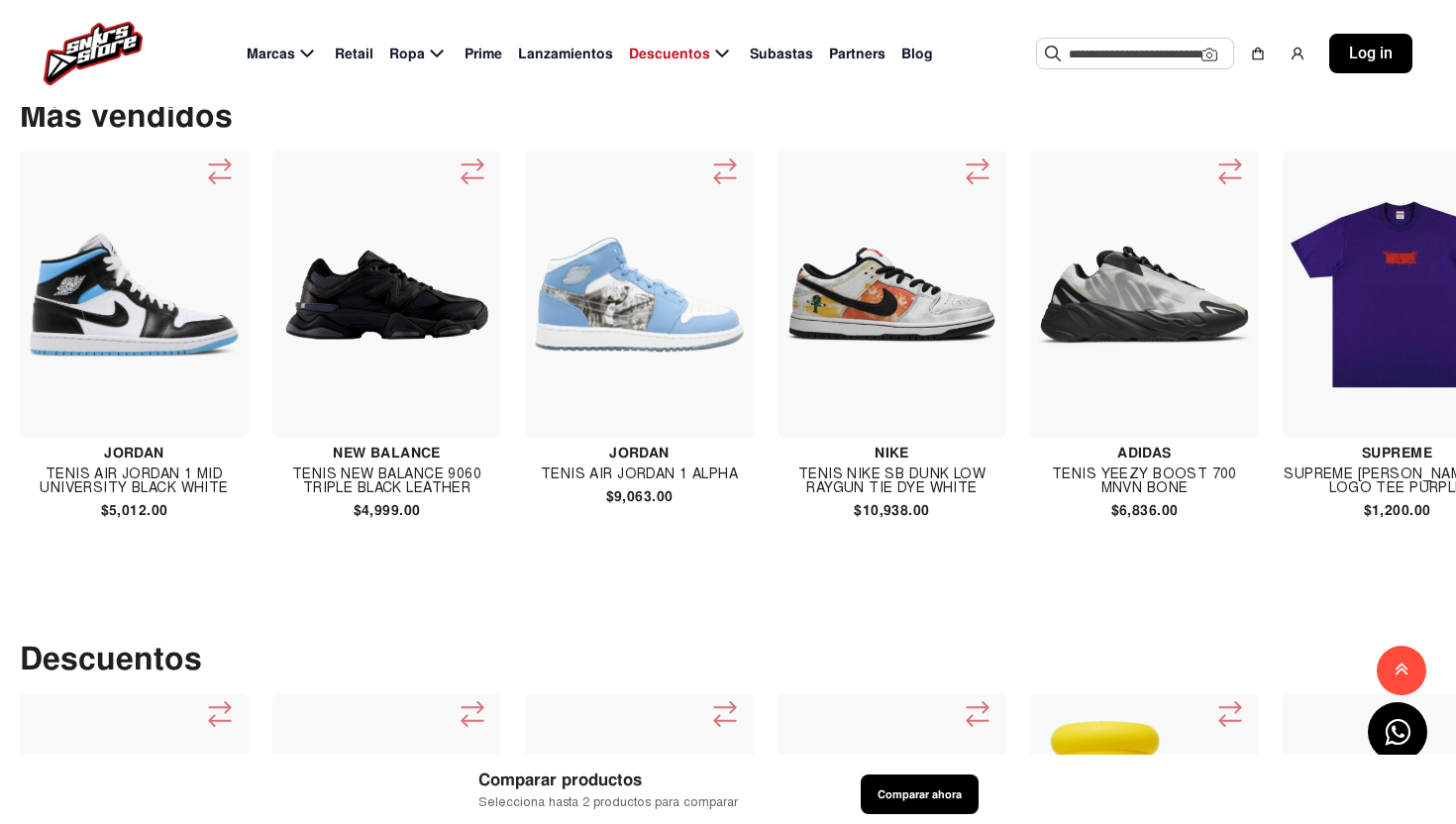 scroll, scrollTop: 3516, scrollLeft: 0, axis: vertical 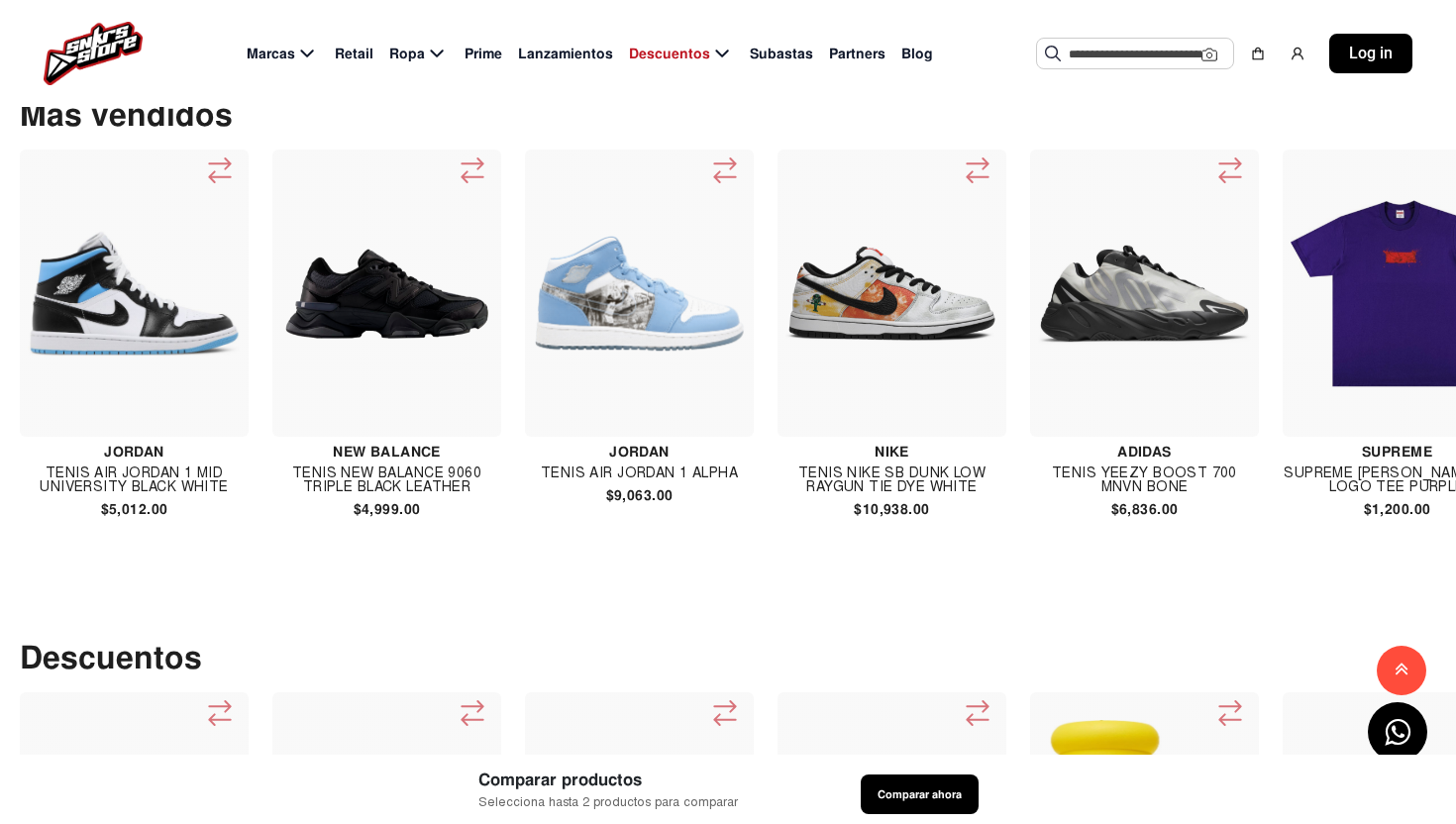 click on "TENIS NEW BALANCE 9060 TRIPLE BLACK LEATHER" 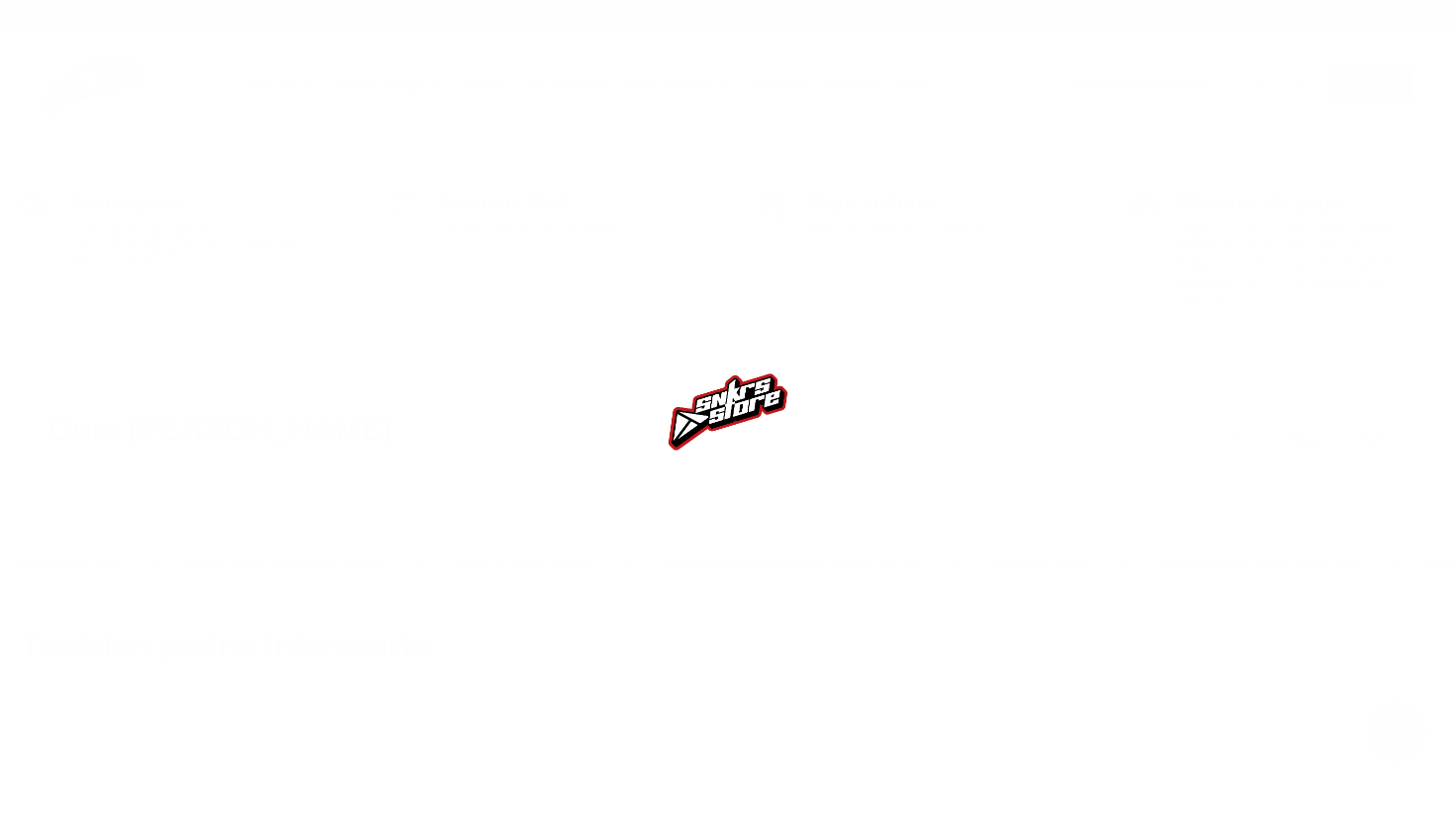 scroll, scrollTop: 0, scrollLeft: 0, axis: both 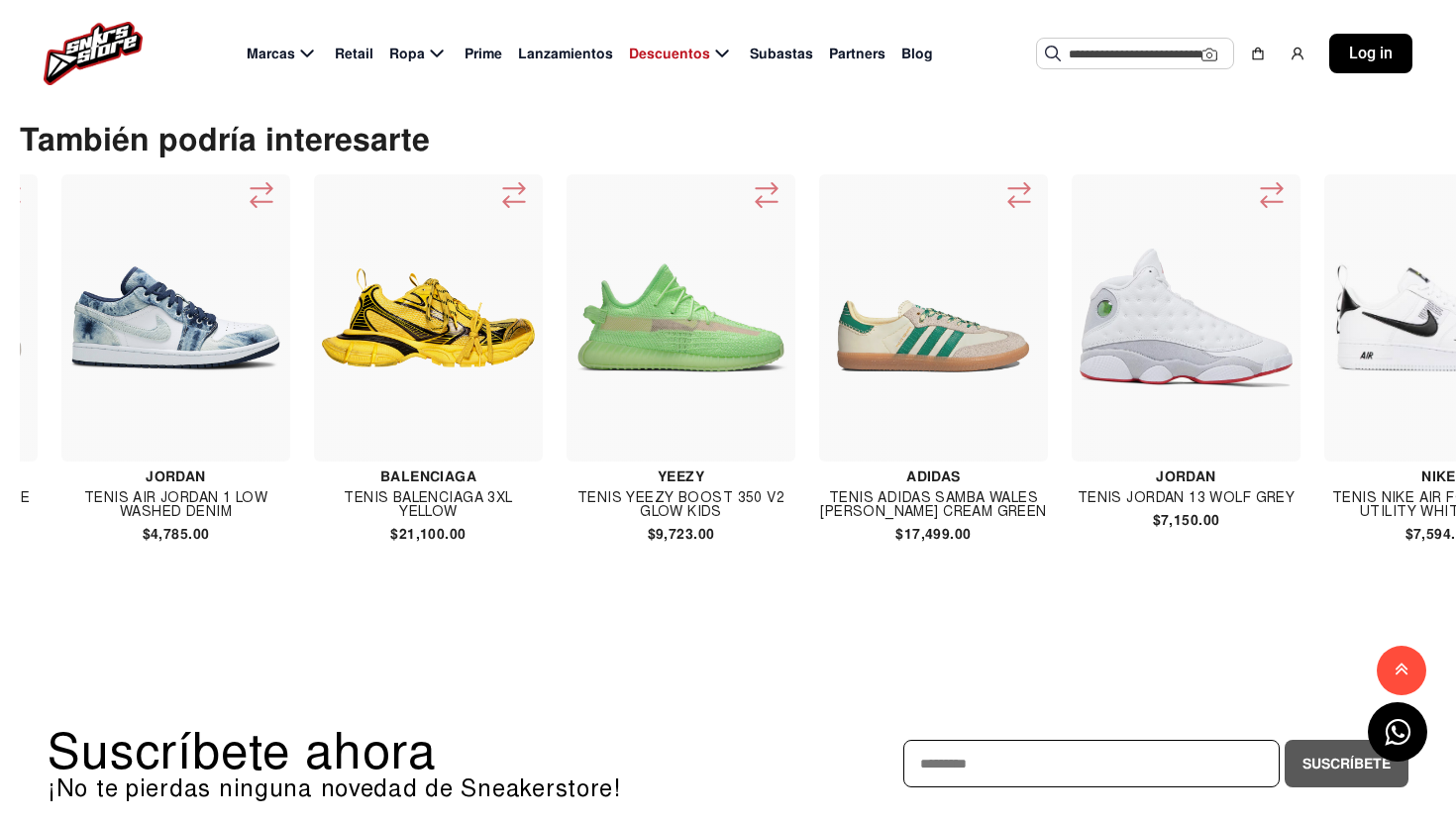 click on "TENIS BALENCIAGA 3XL YELLOW" 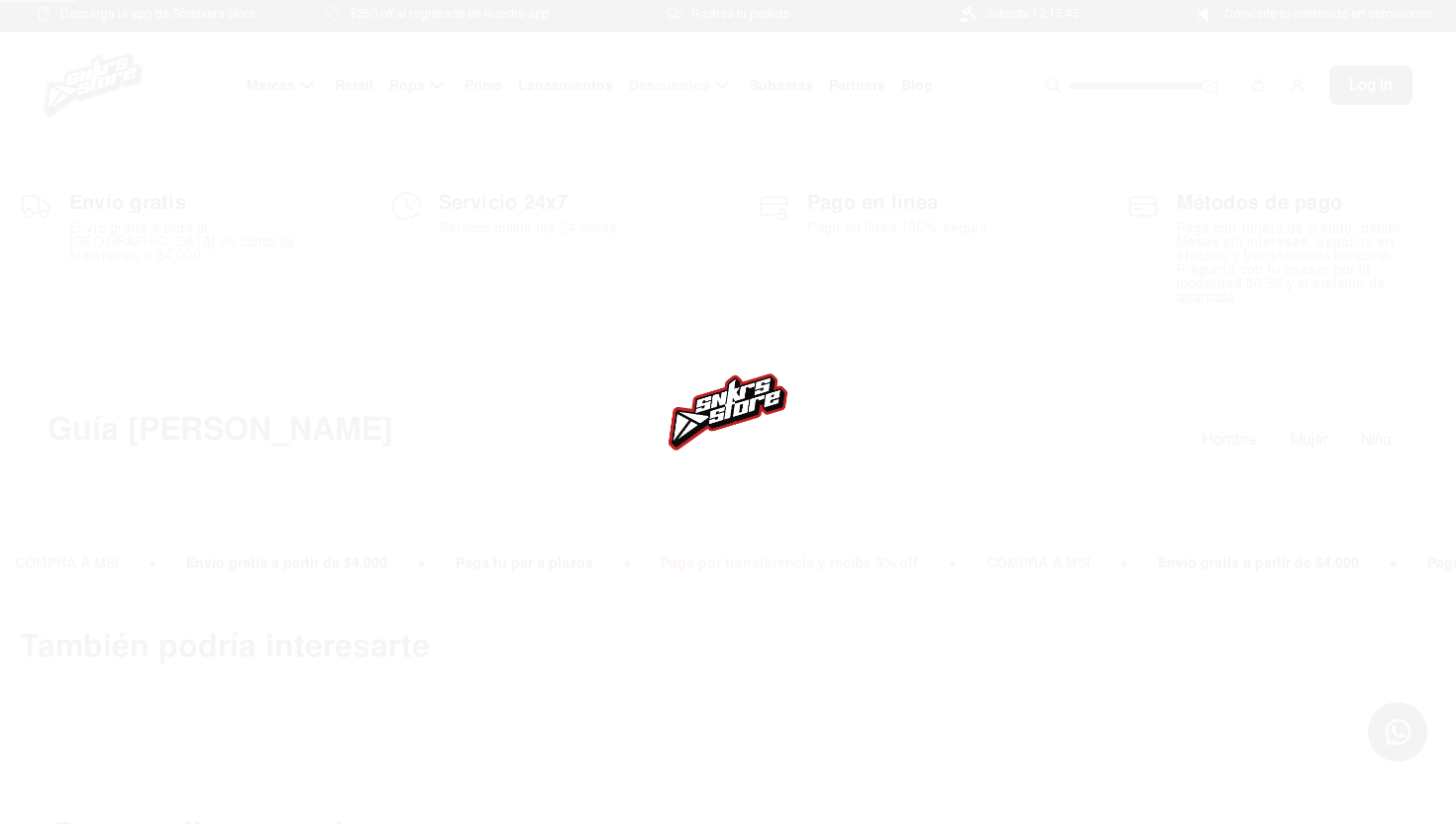 scroll, scrollTop: 0, scrollLeft: 0, axis: both 